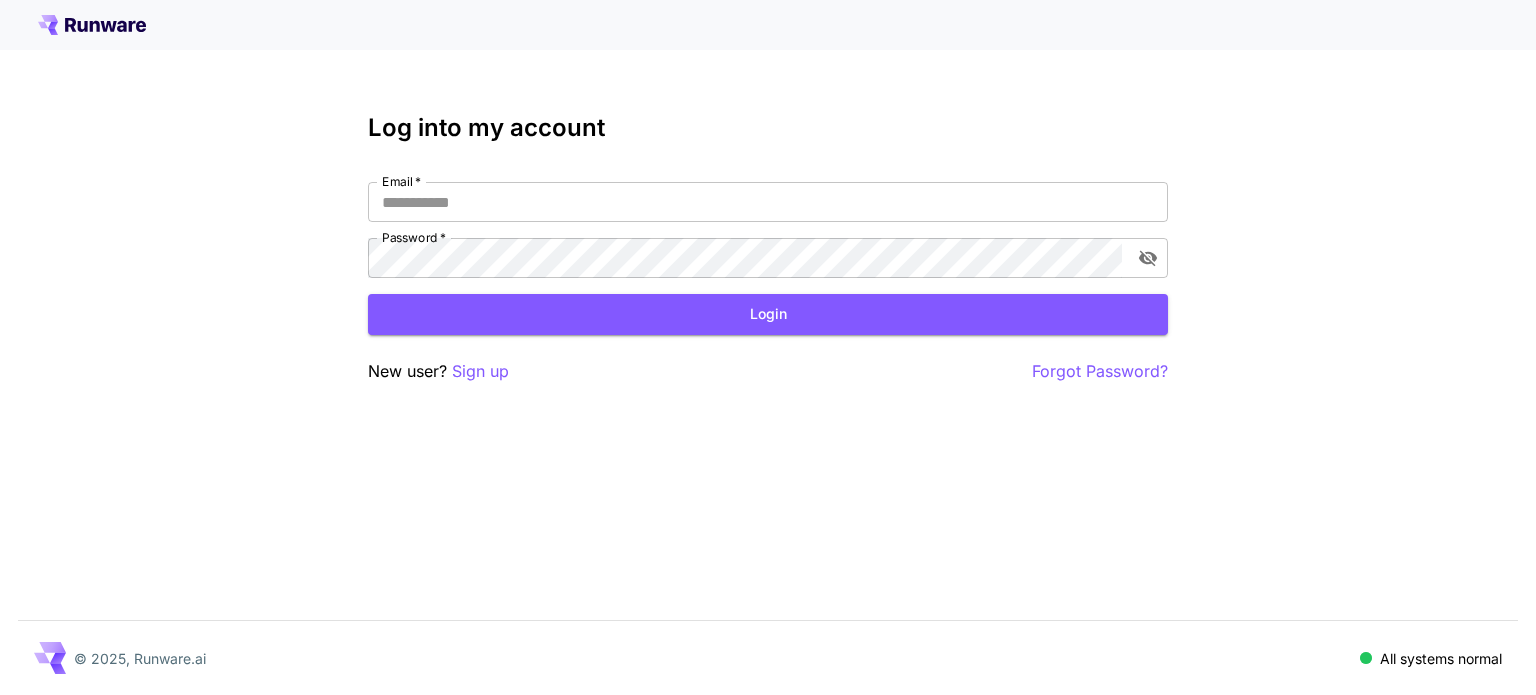 scroll, scrollTop: 0, scrollLeft: 0, axis: both 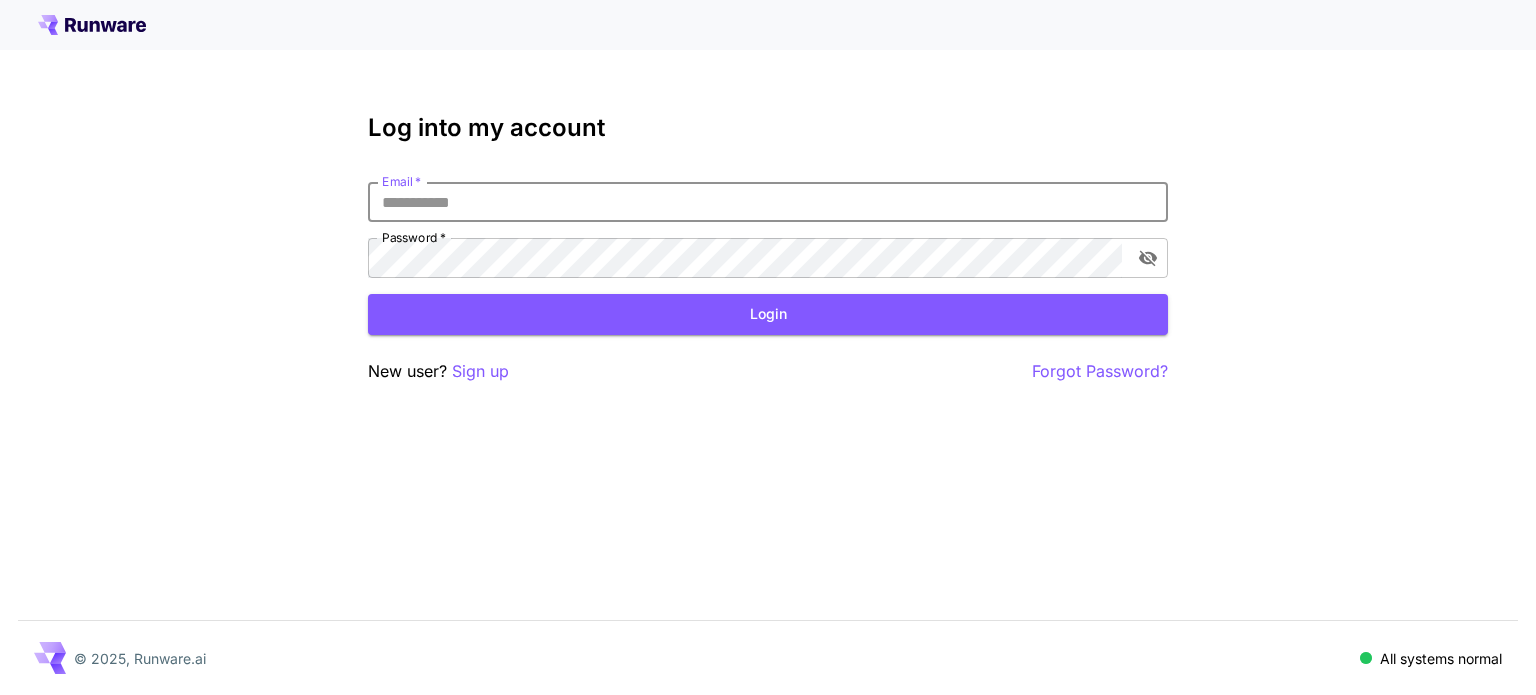 click on "Email   *" at bounding box center (768, 202) 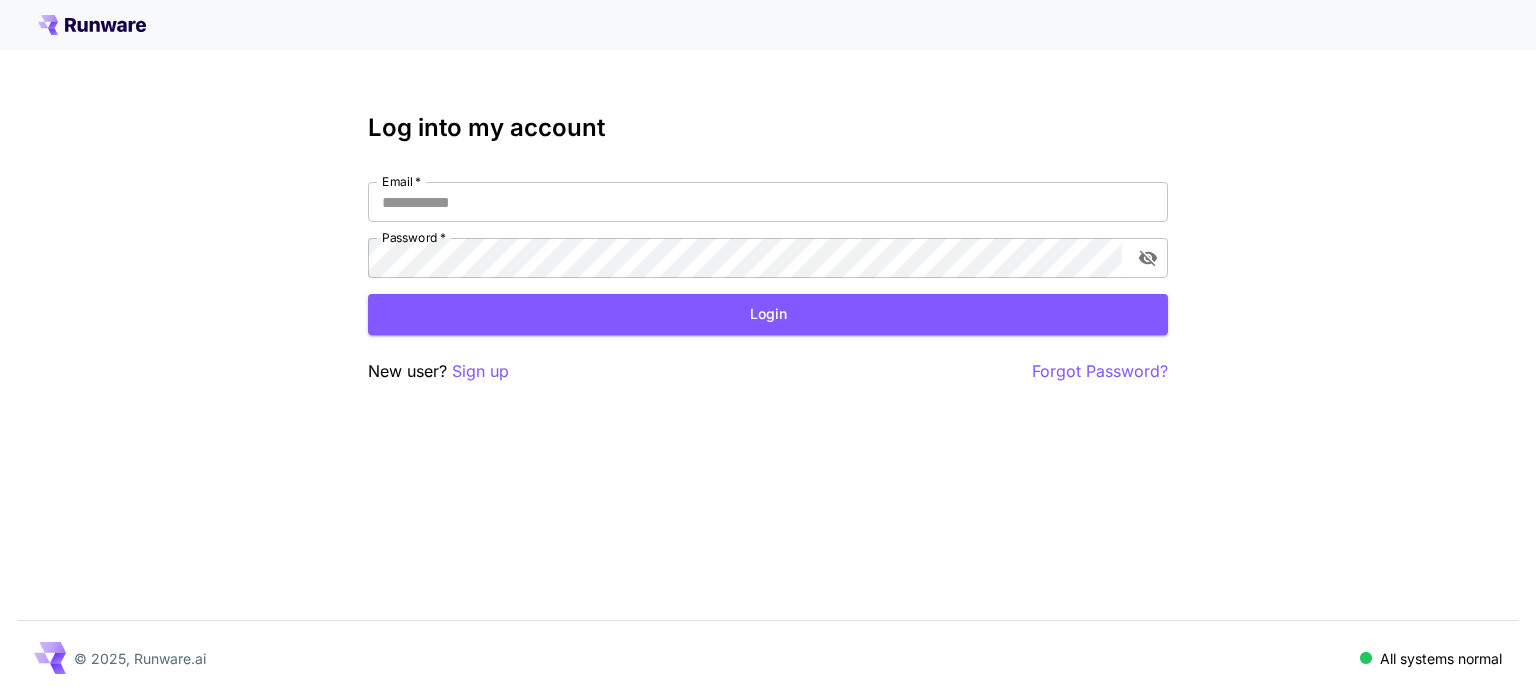 type on "**********" 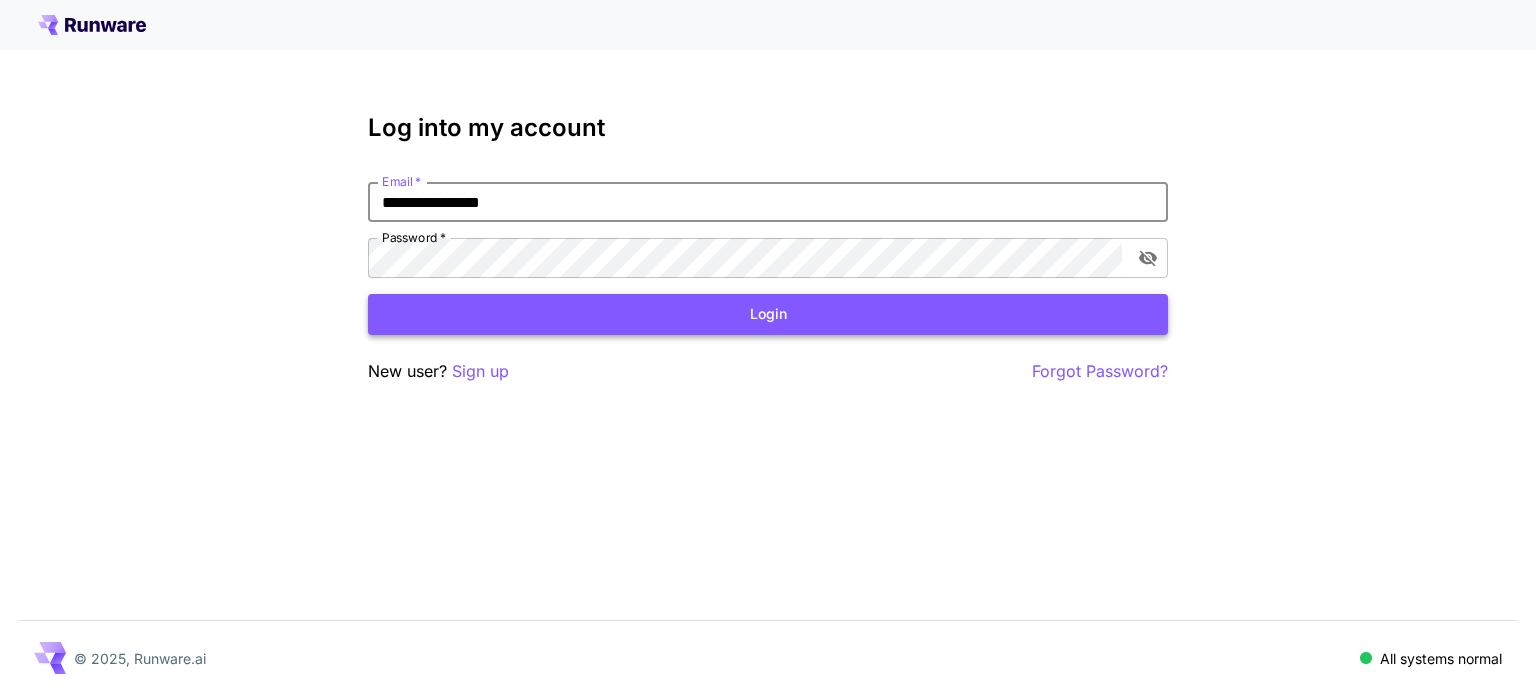 click on "Login" at bounding box center [768, 314] 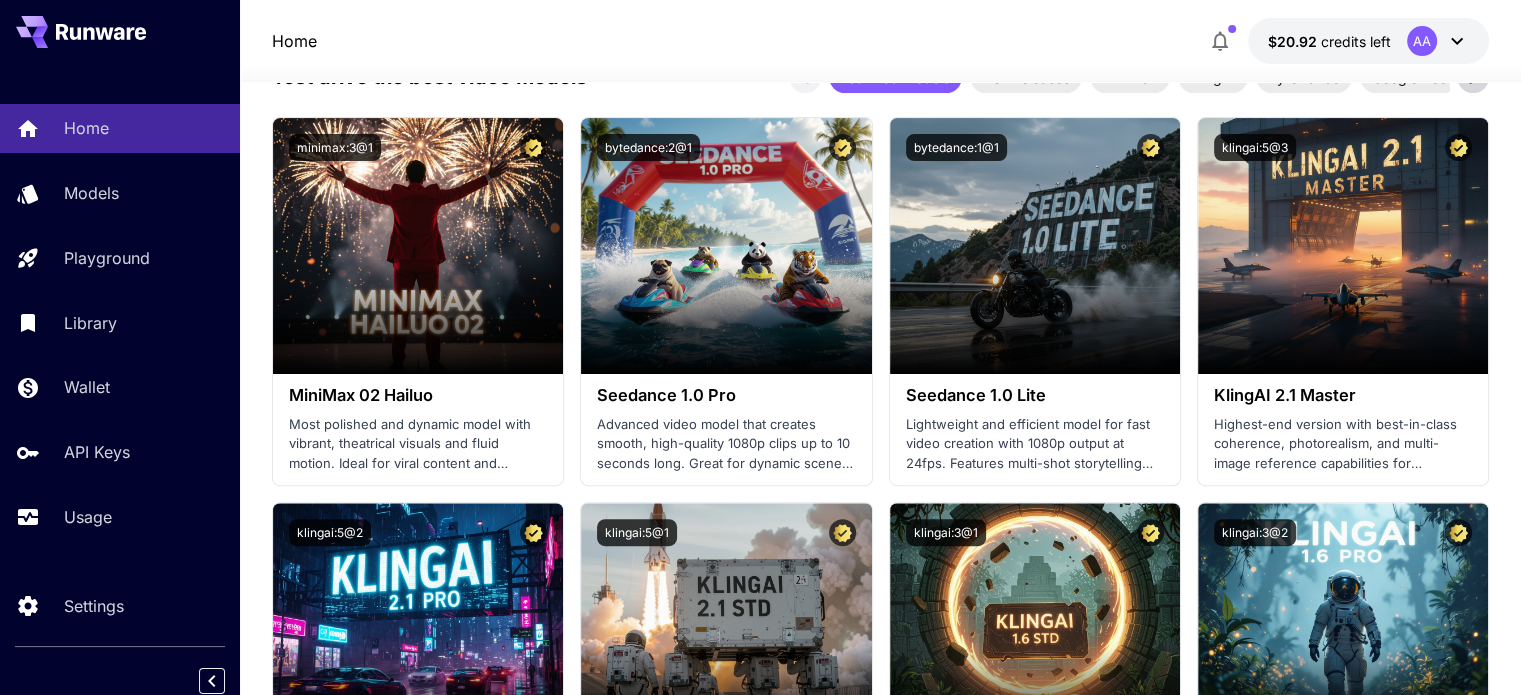 scroll, scrollTop: 500, scrollLeft: 0, axis: vertical 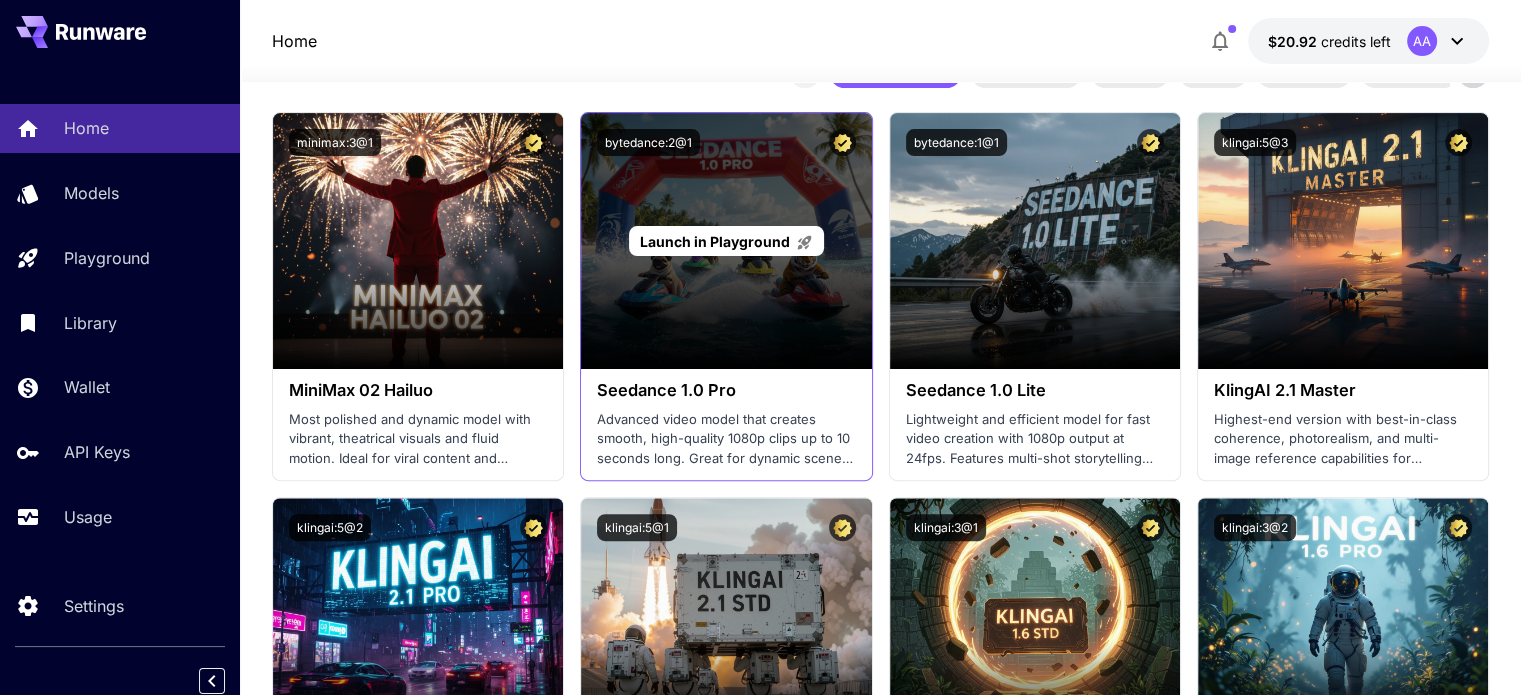 click on "Launch in Playground" at bounding box center [715, 241] 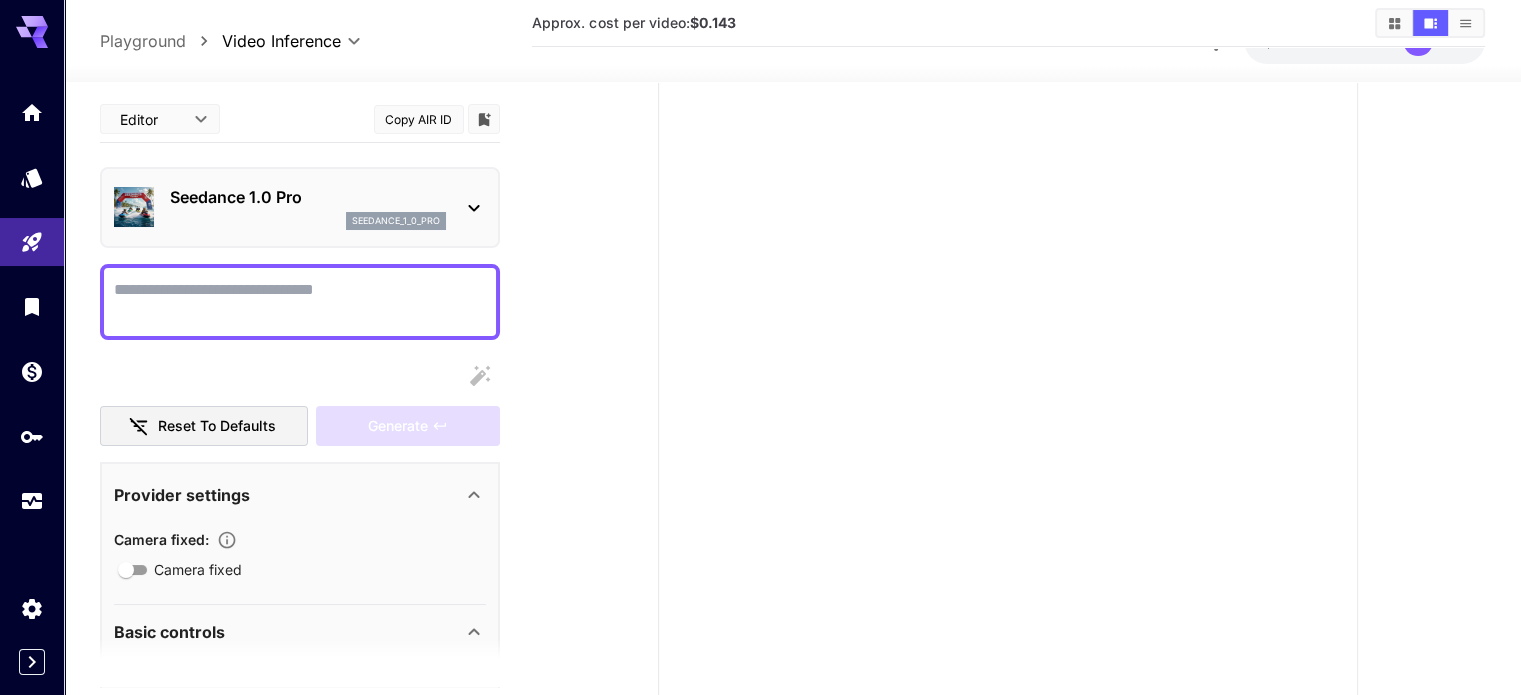 scroll, scrollTop: 100, scrollLeft: 0, axis: vertical 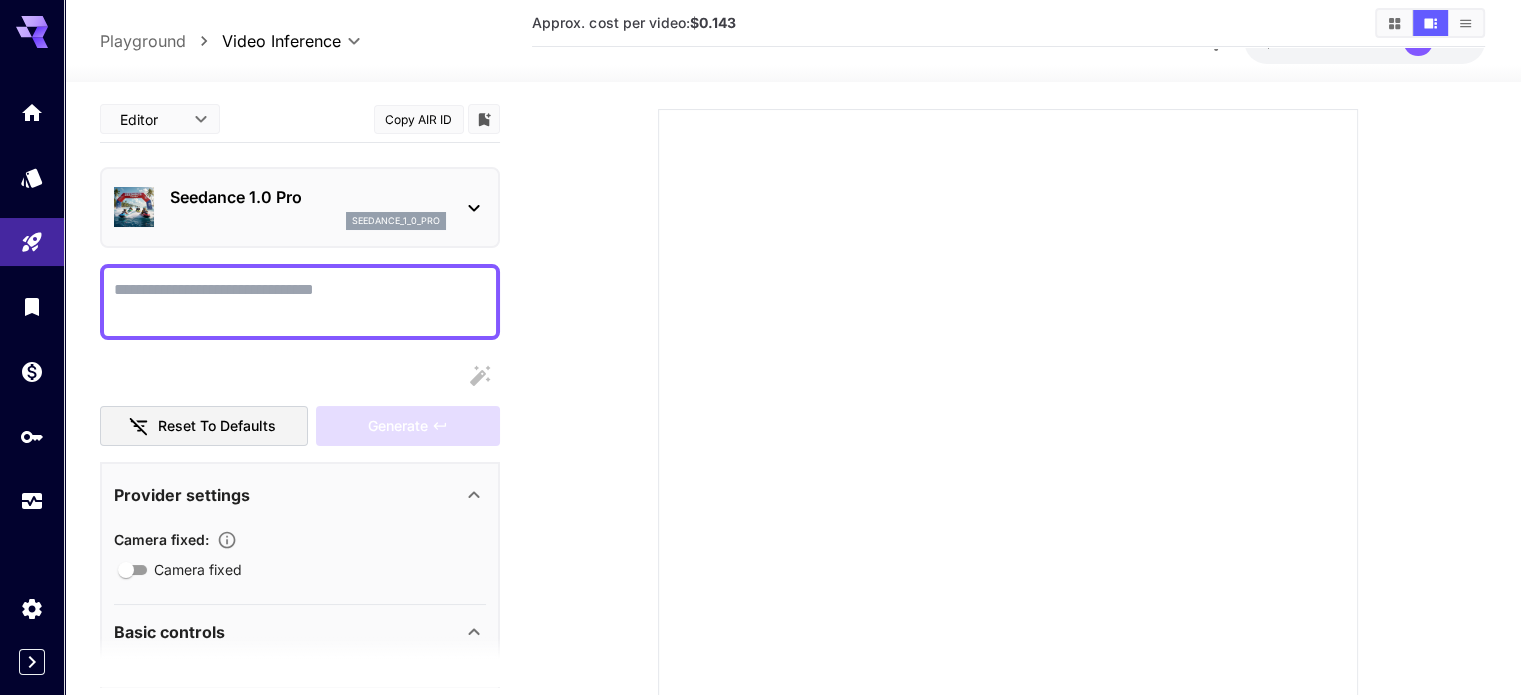 click on "Camera fixed" at bounding box center (300, 302) 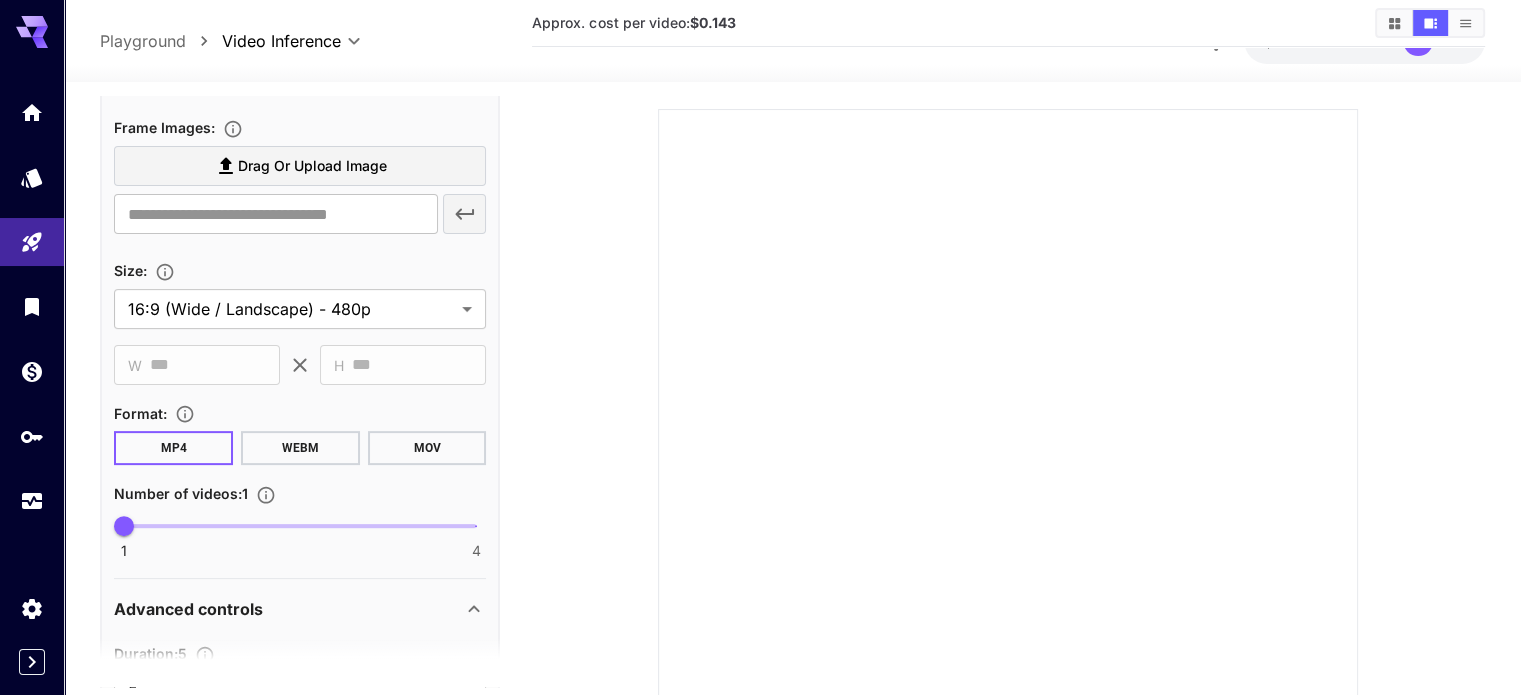 scroll, scrollTop: 600, scrollLeft: 0, axis: vertical 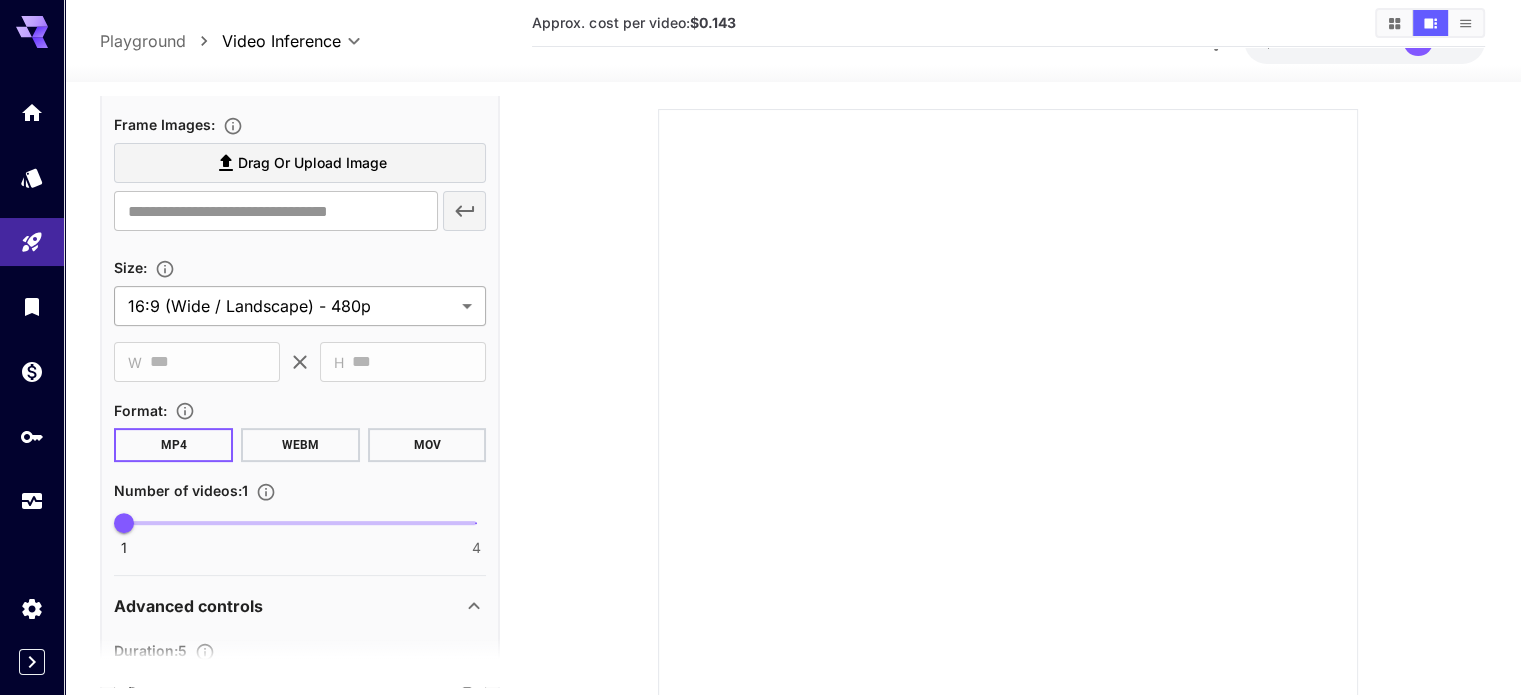 type on "**********" 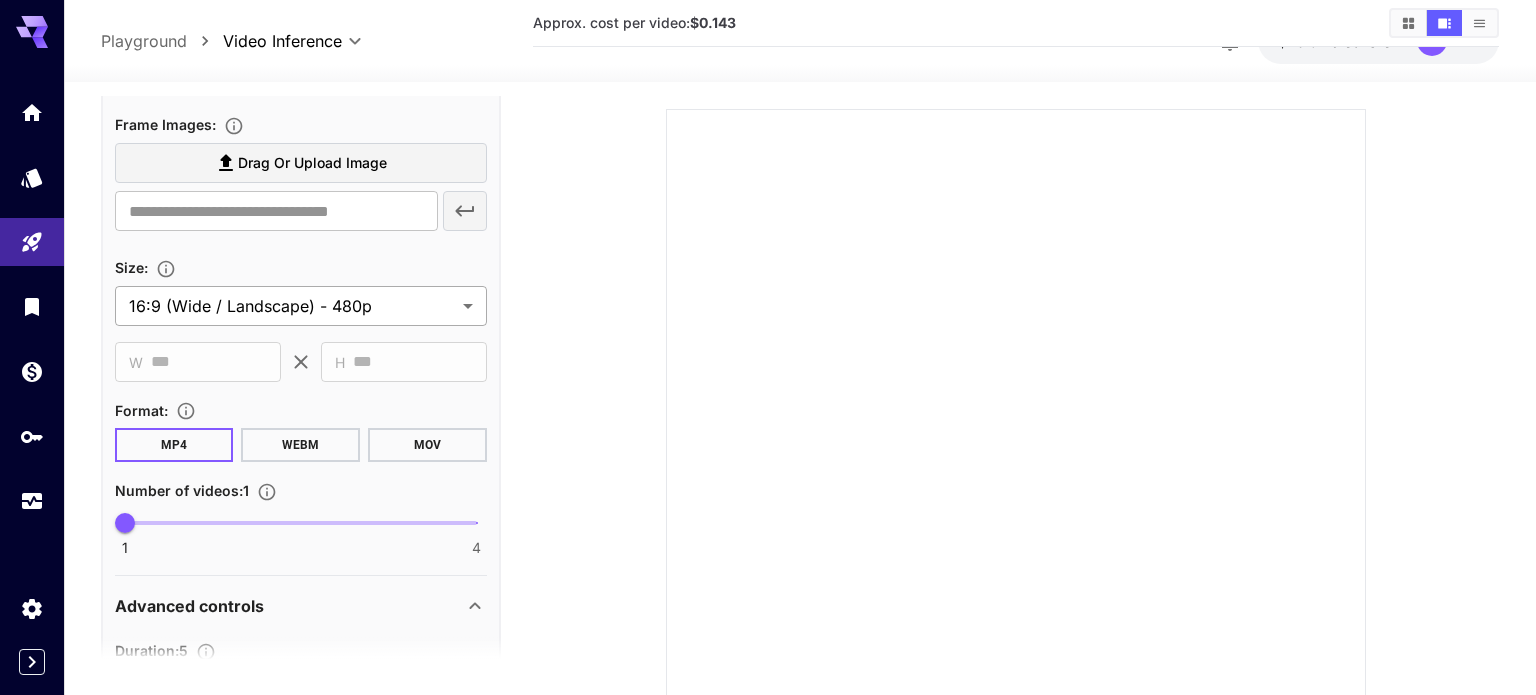 click on "**********" at bounding box center (768, 384) 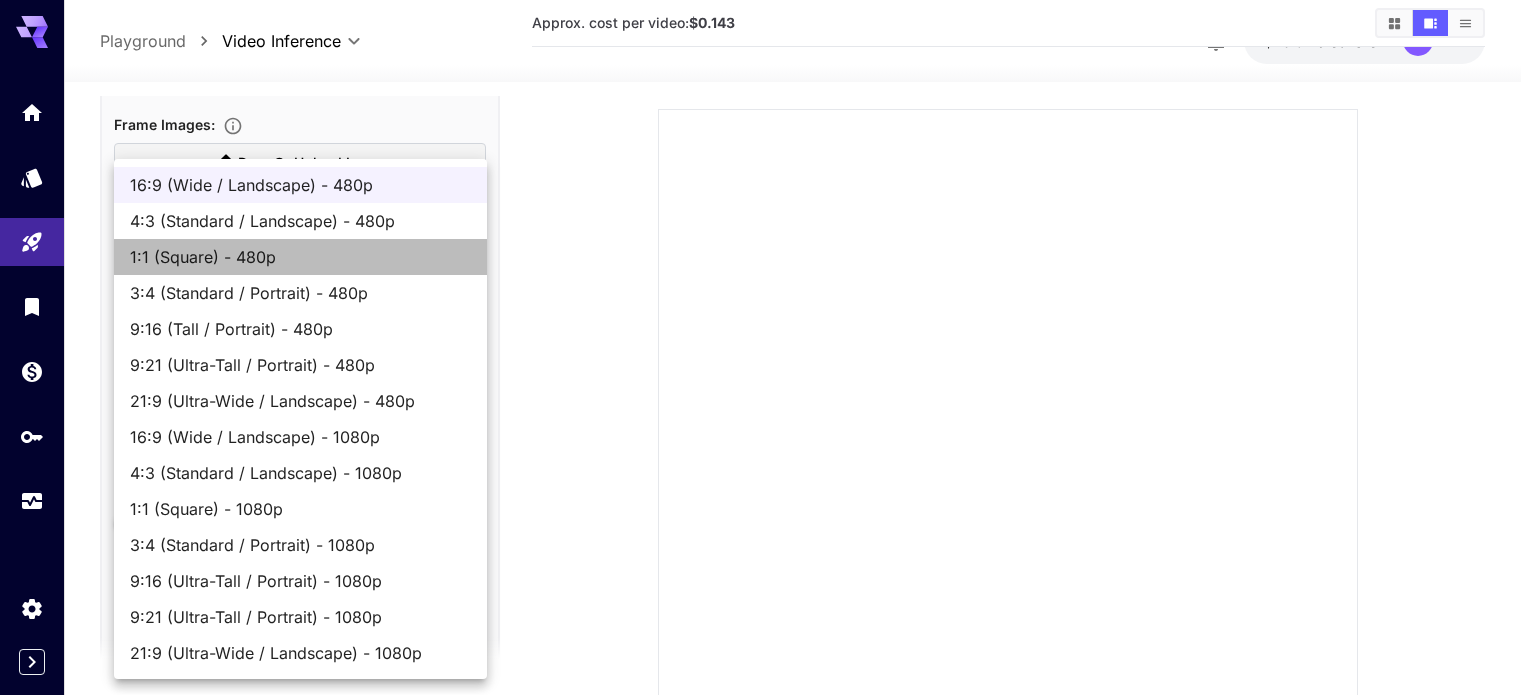 click on "1:1 (Square) - 480p" at bounding box center [300, 257] 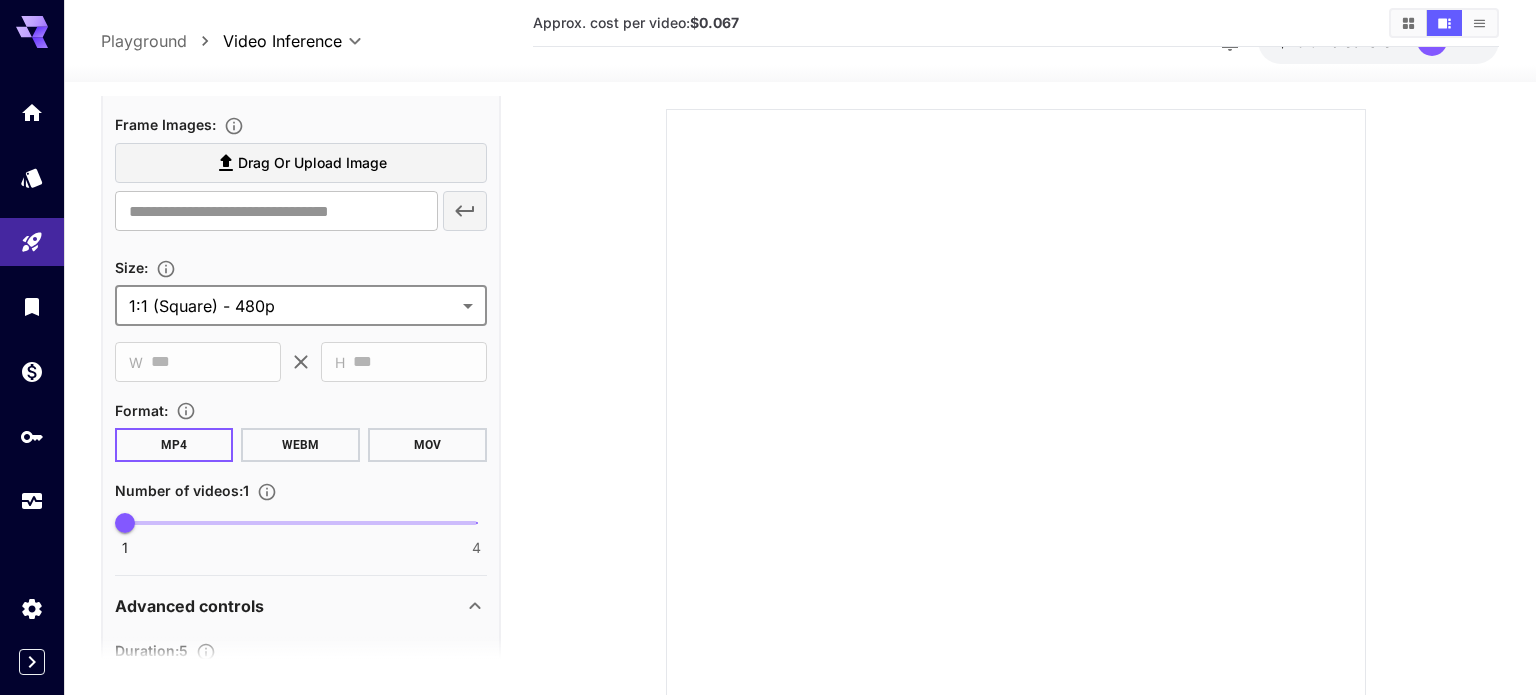 click on "**********" at bounding box center (768, 384) 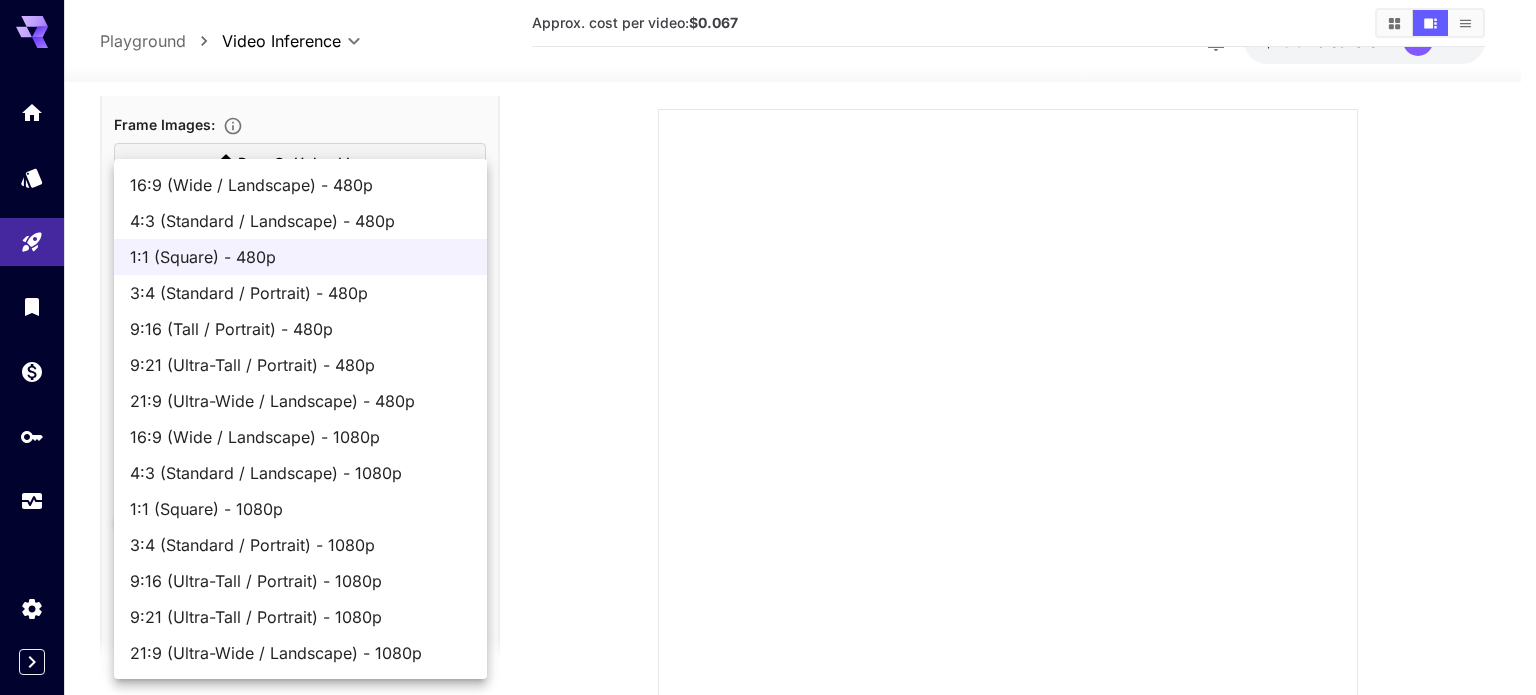 click on "1:1 (Square) - 1080p" at bounding box center [300, 509] 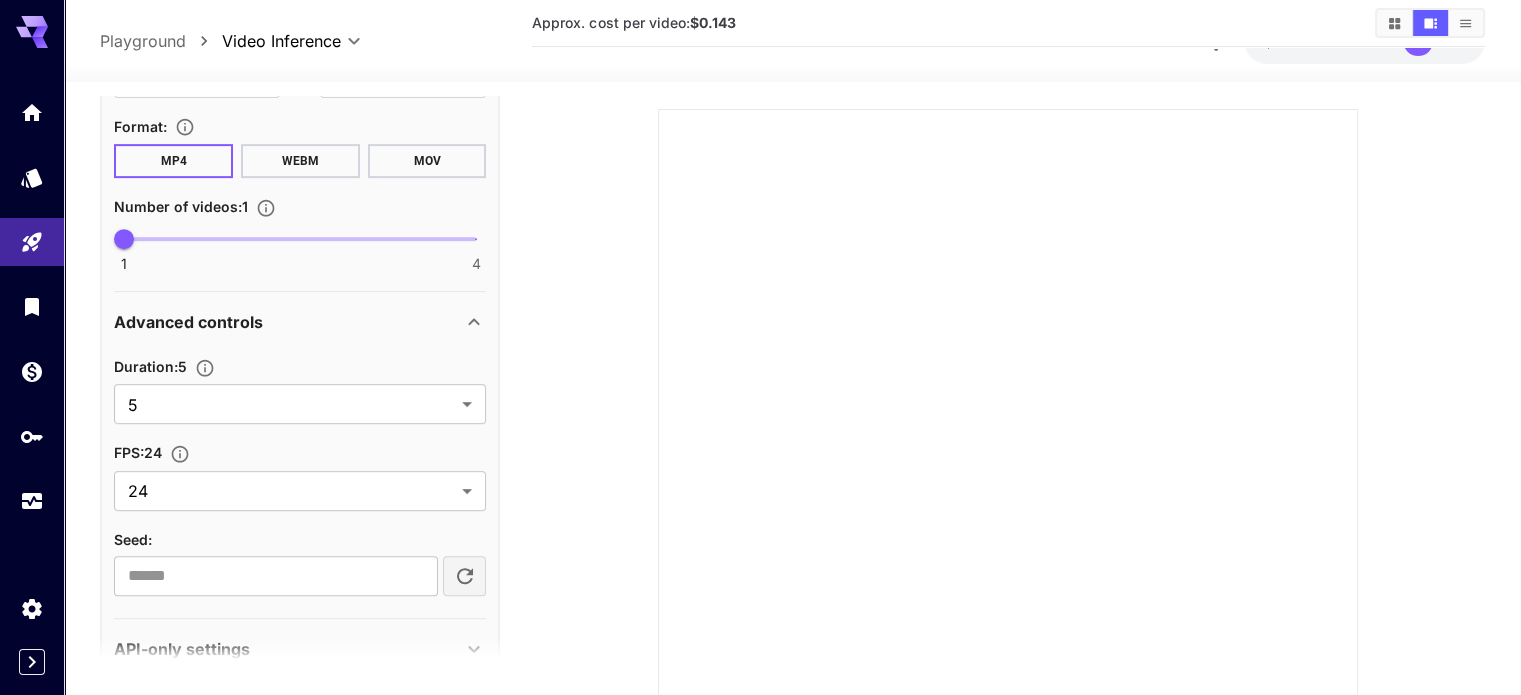 scroll, scrollTop: 900, scrollLeft: 0, axis: vertical 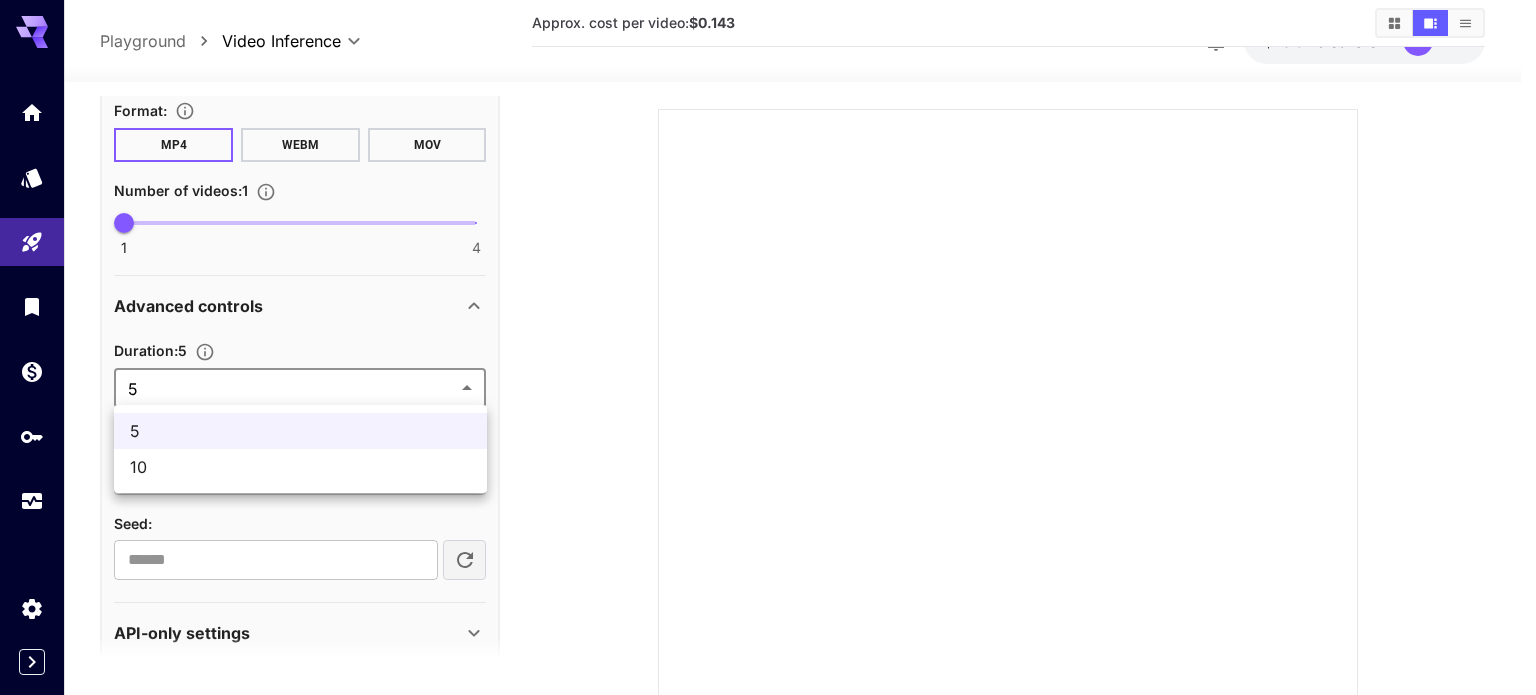 click on "**********" at bounding box center [768, 384] 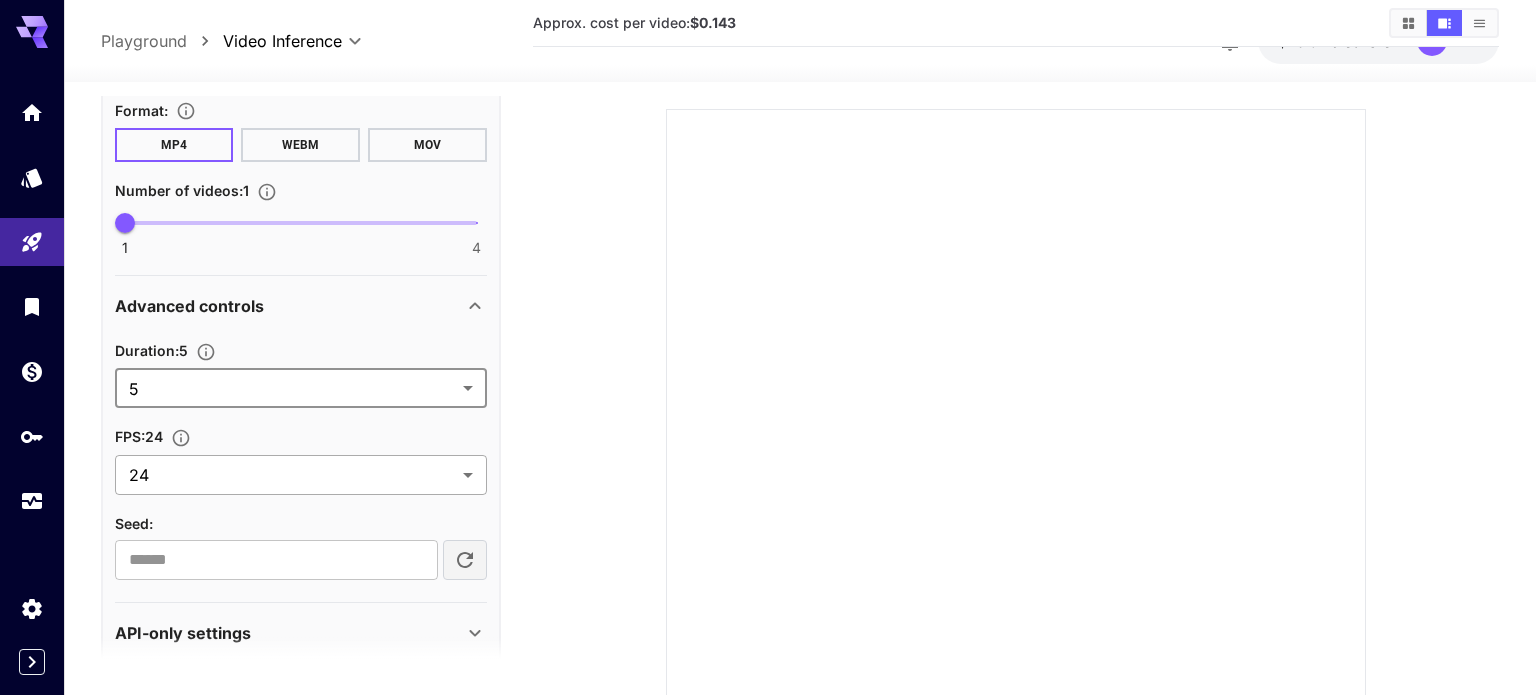 click on "**********" at bounding box center [768, 384] 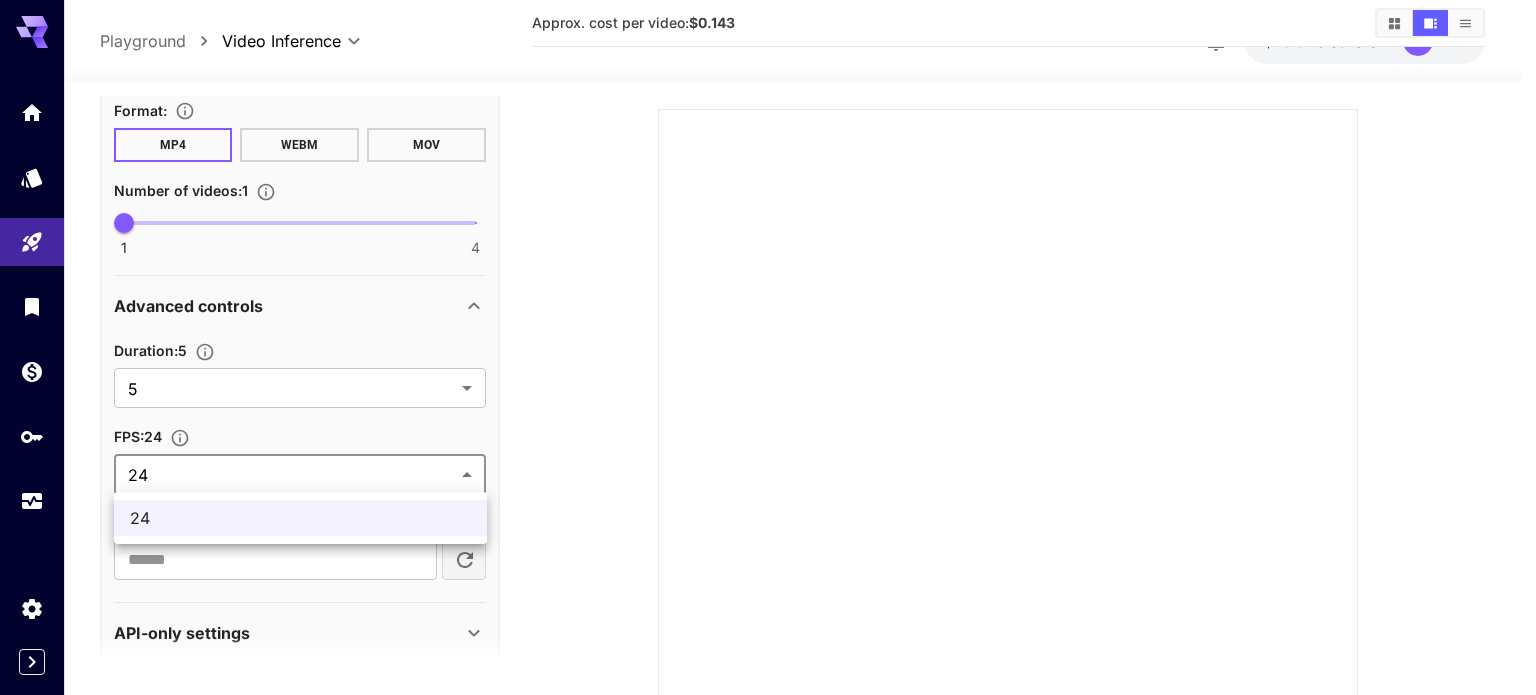 click at bounding box center [768, 347] 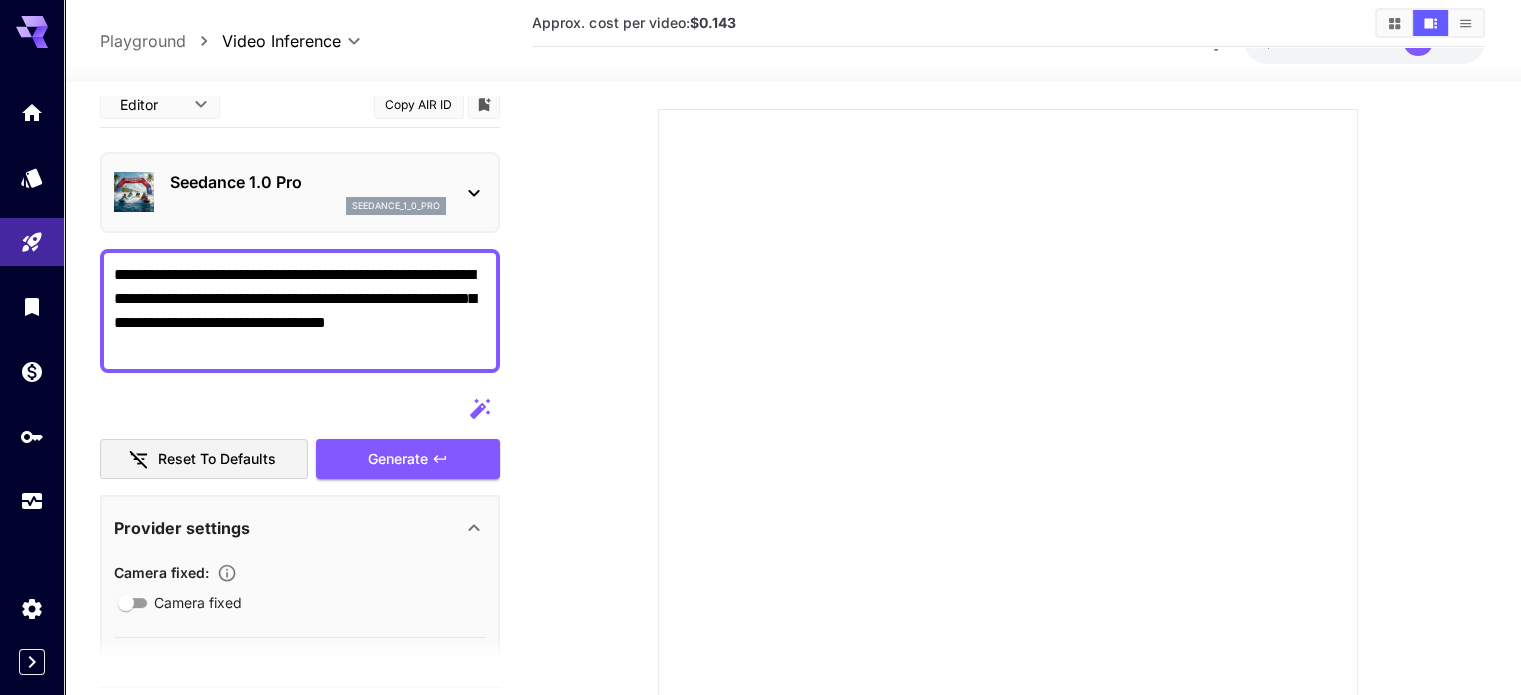 scroll, scrollTop: 0, scrollLeft: 0, axis: both 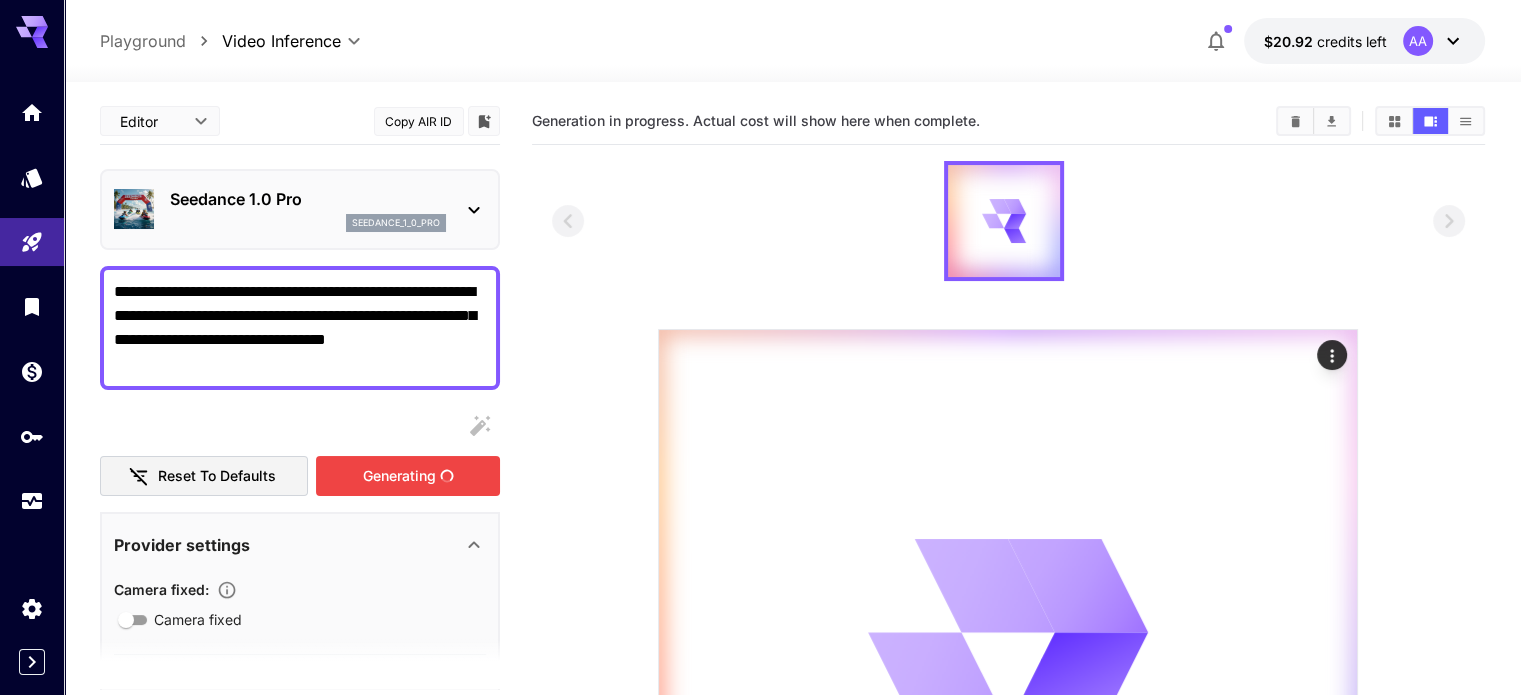 click on "Generating" at bounding box center [408, 476] 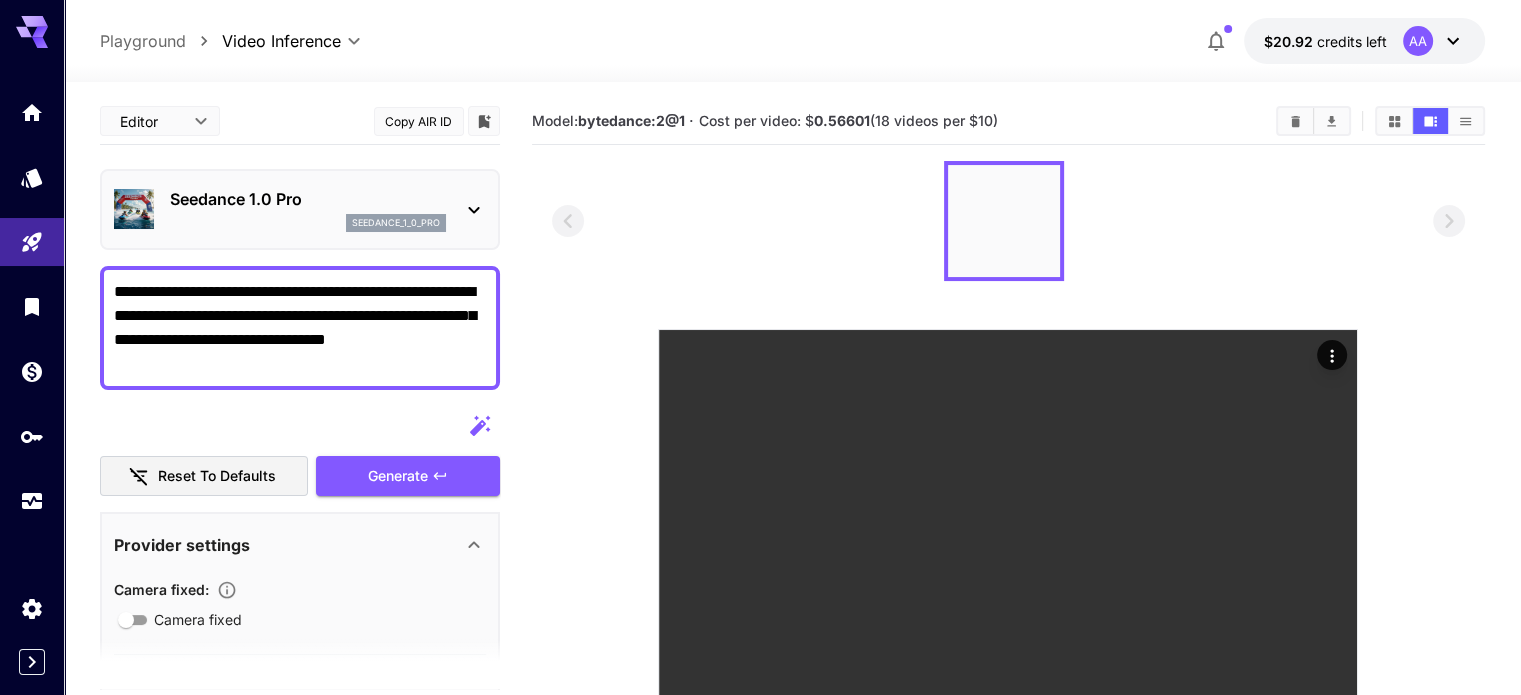 click at bounding box center (1008, 595) 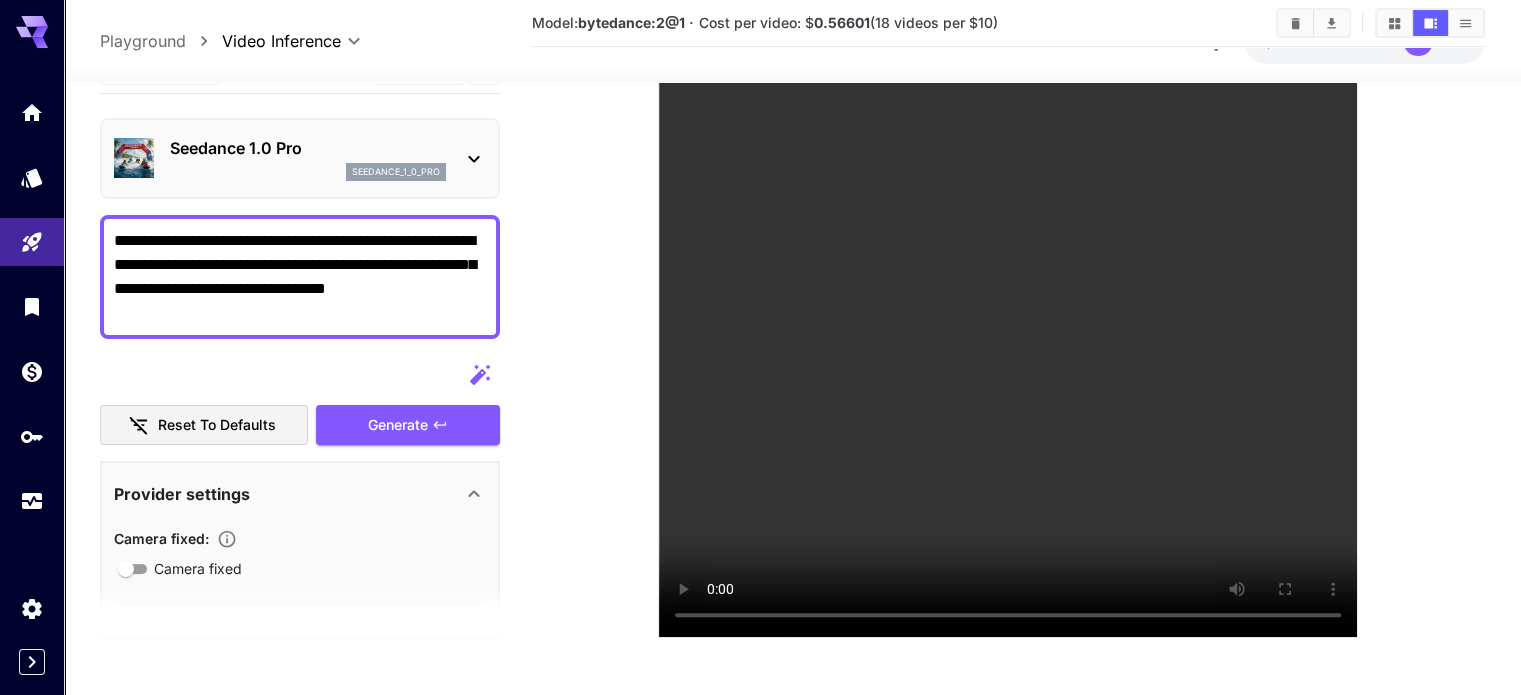 scroll, scrollTop: 393, scrollLeft: 0, axis: vertical 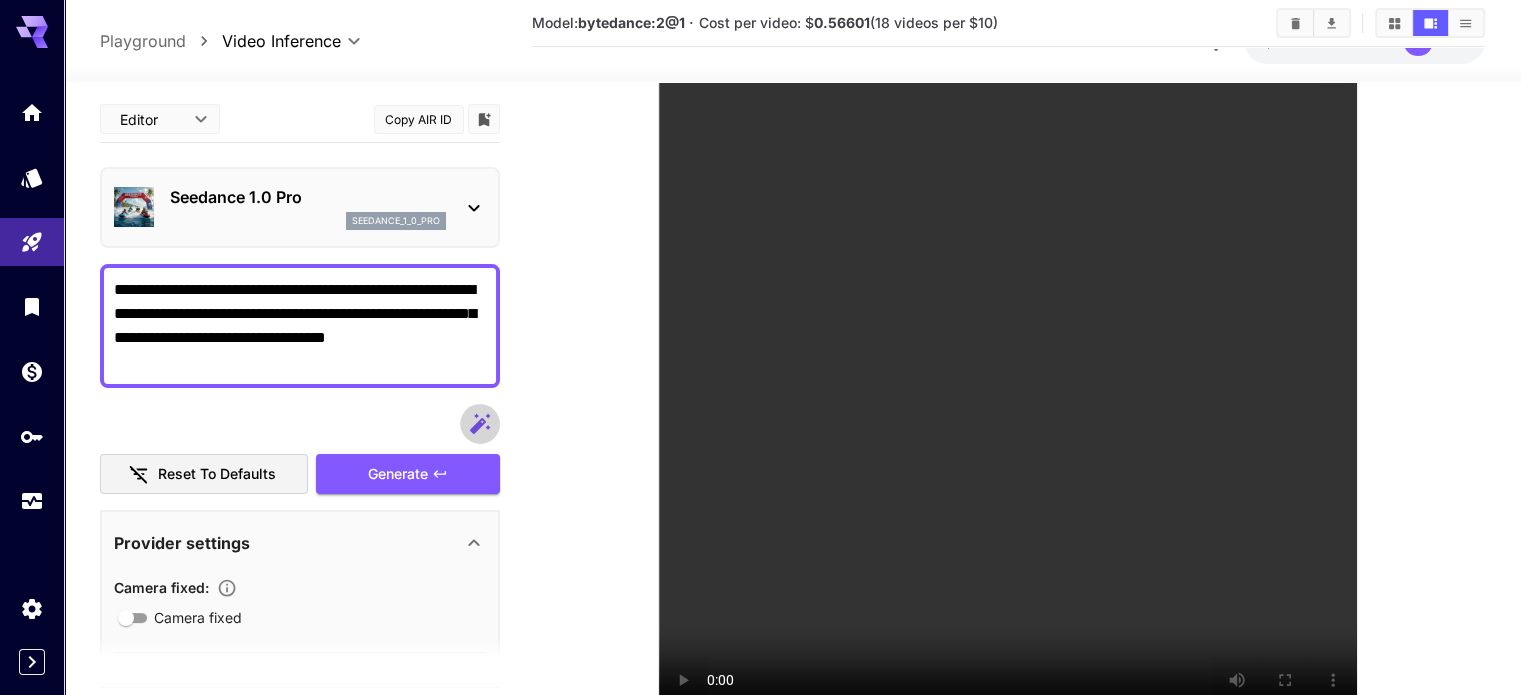 click 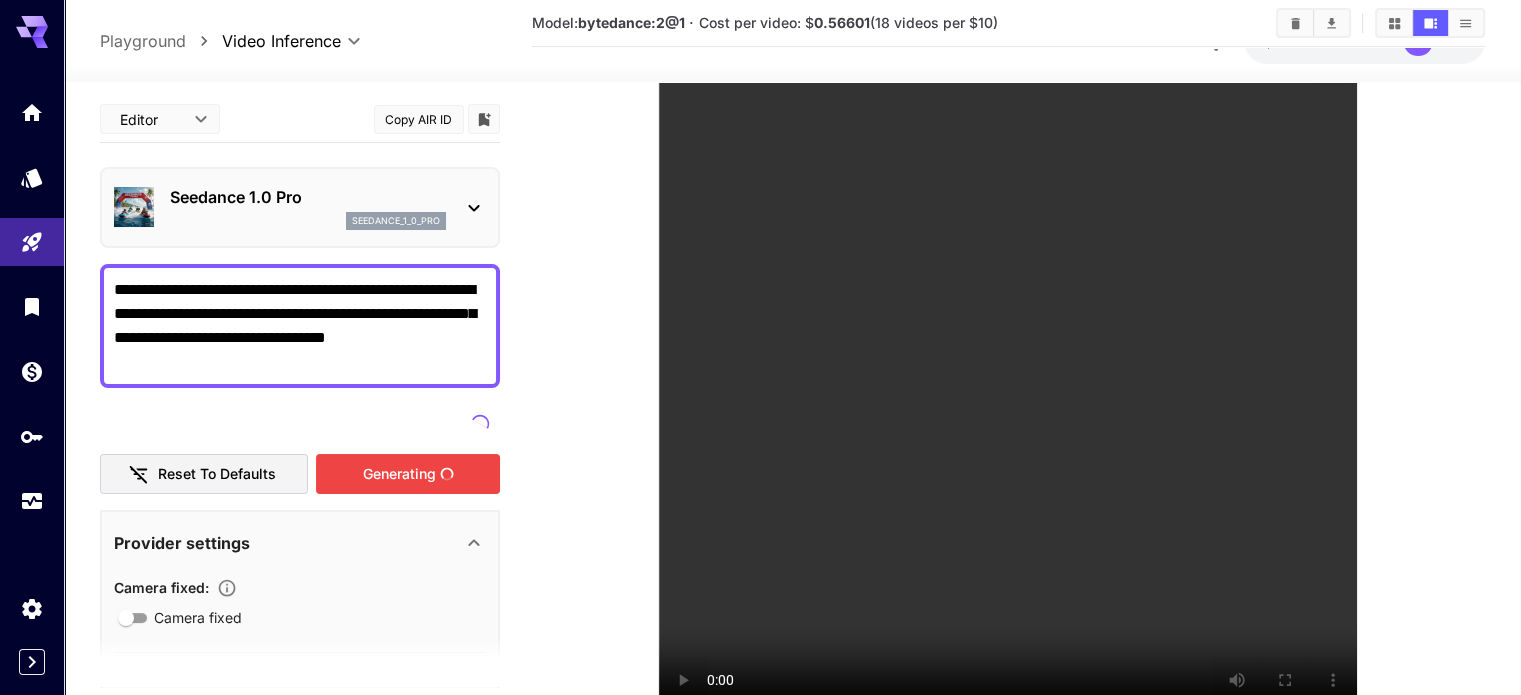 type on "**********" 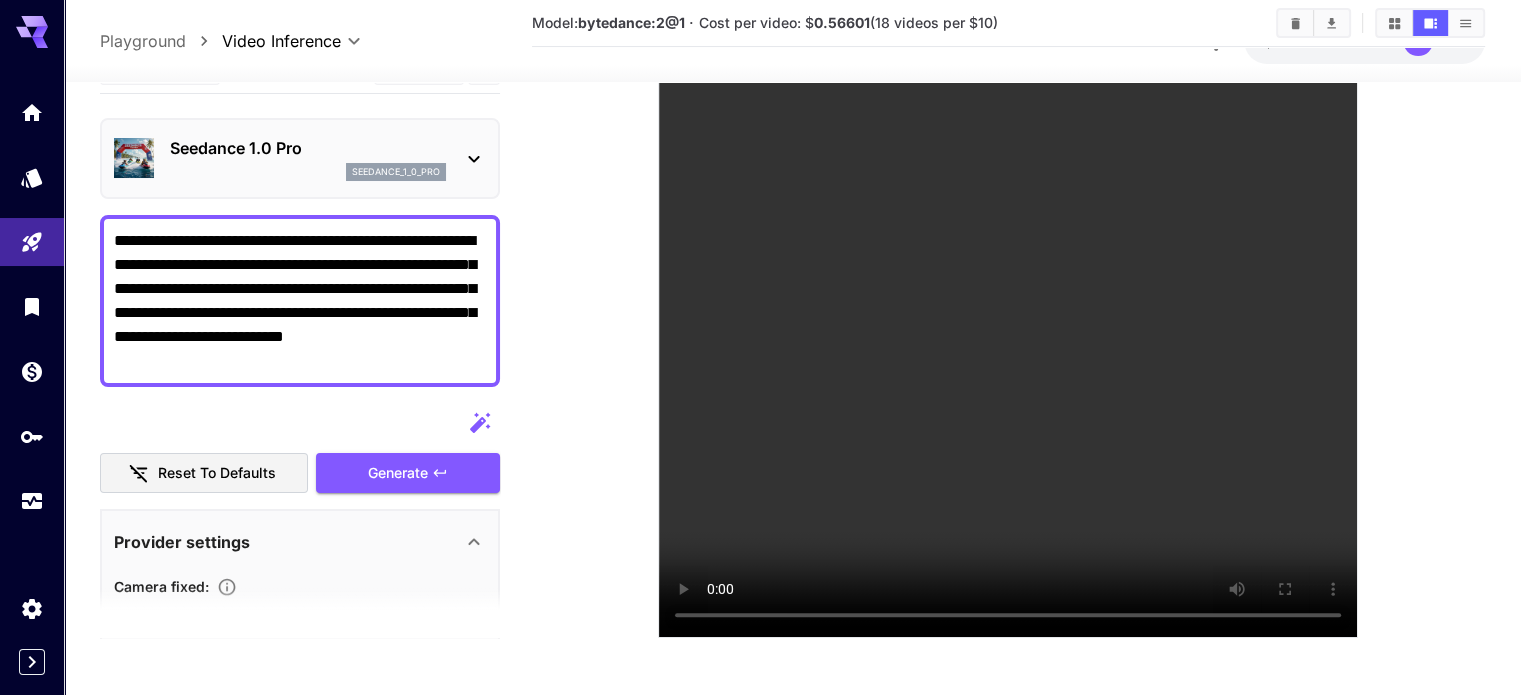 scroll, scrollTop: 393, scrollLeft: 0, axis: vertical 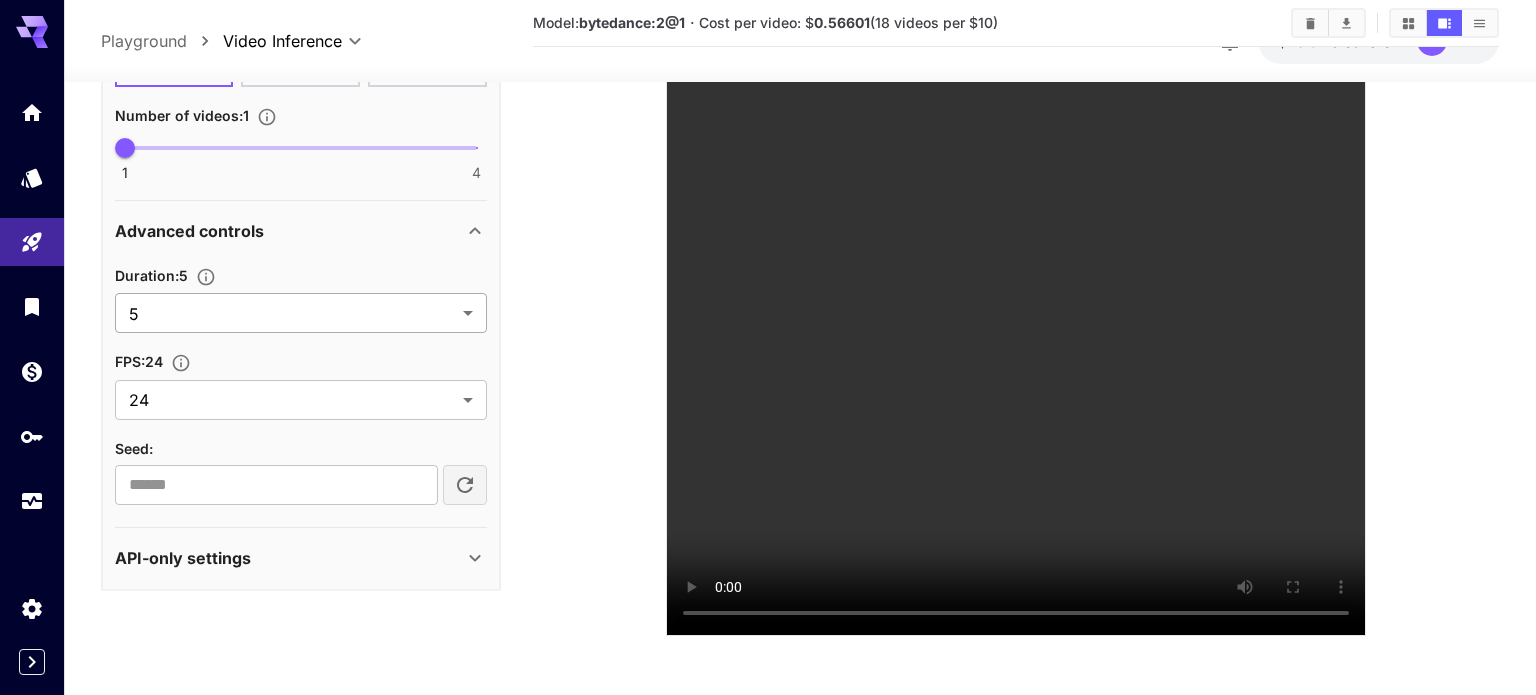click on "**********" at bounding box center [768, 151] 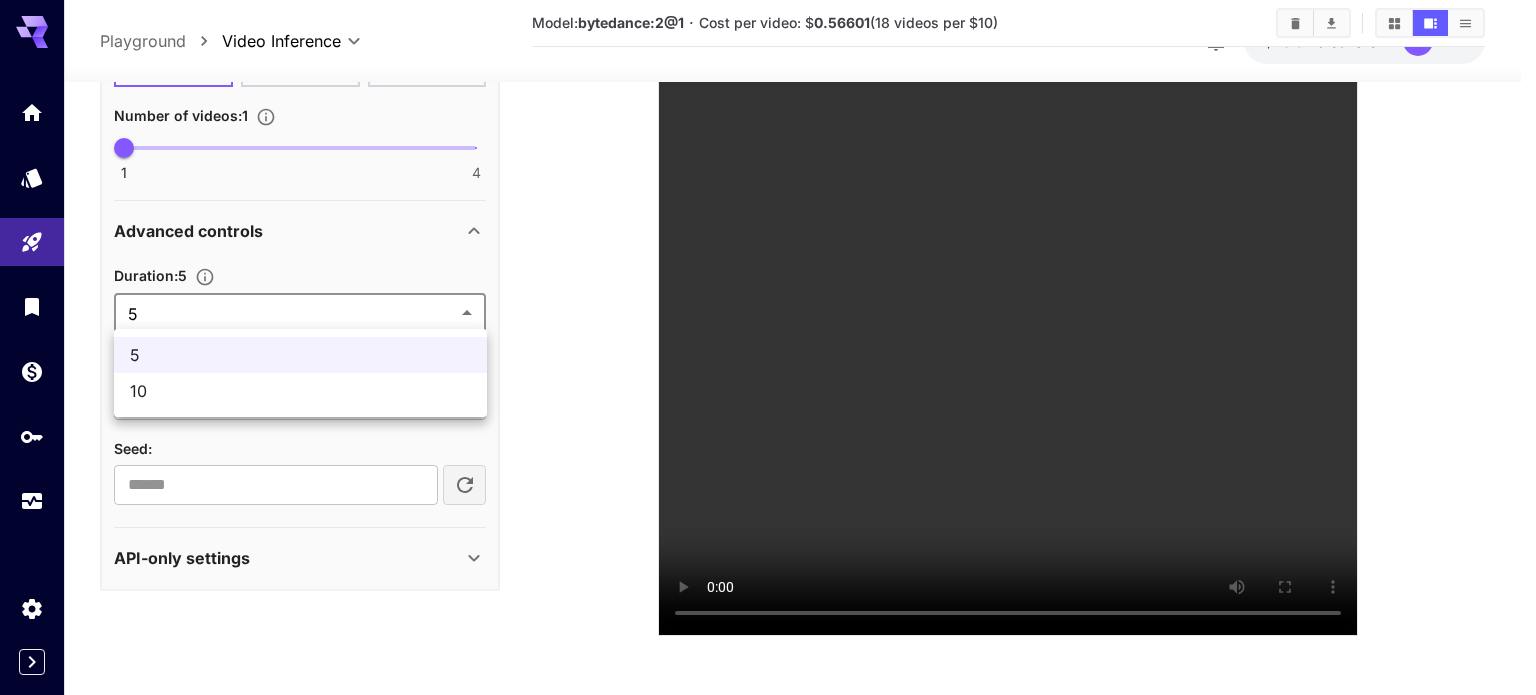 click on "10" at bounding box center [300, 391] 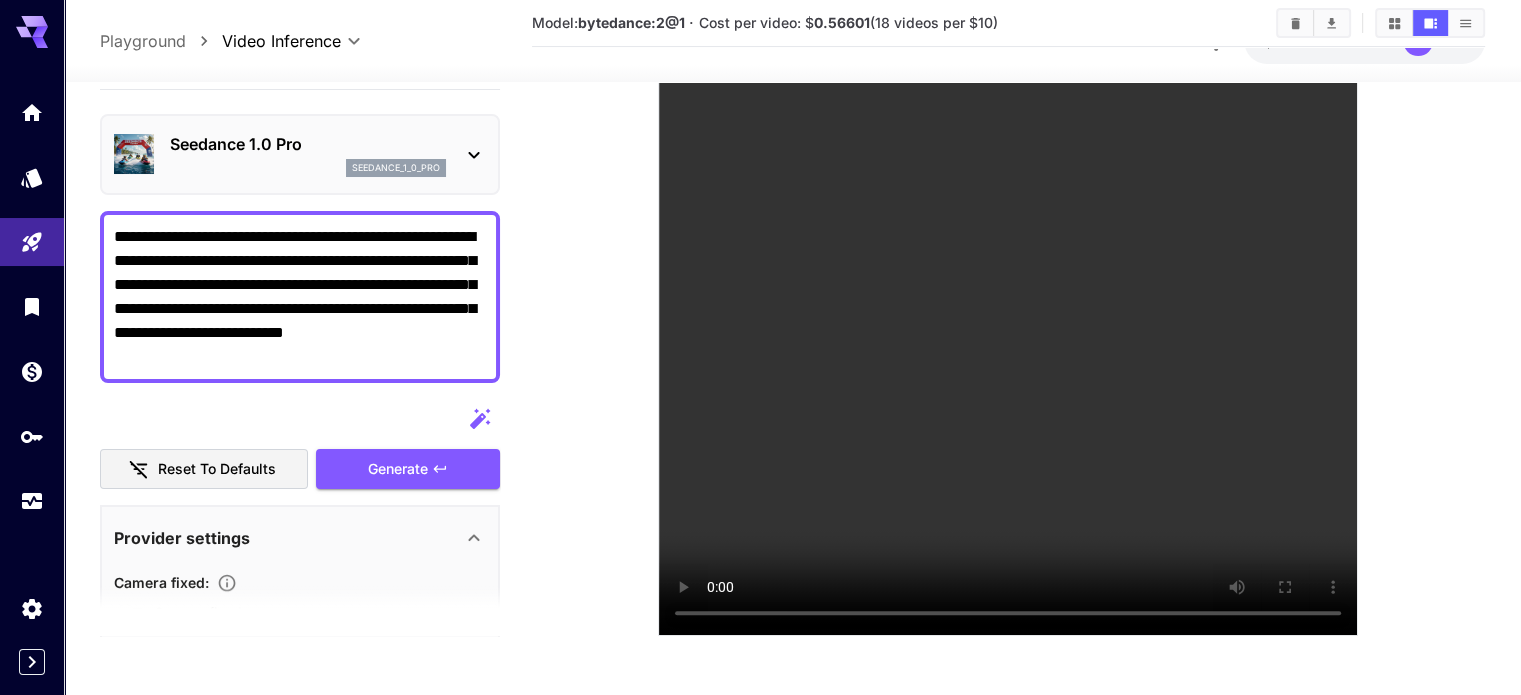 scroll, scrollTop: 0, scrollLeft: 0, axis: both 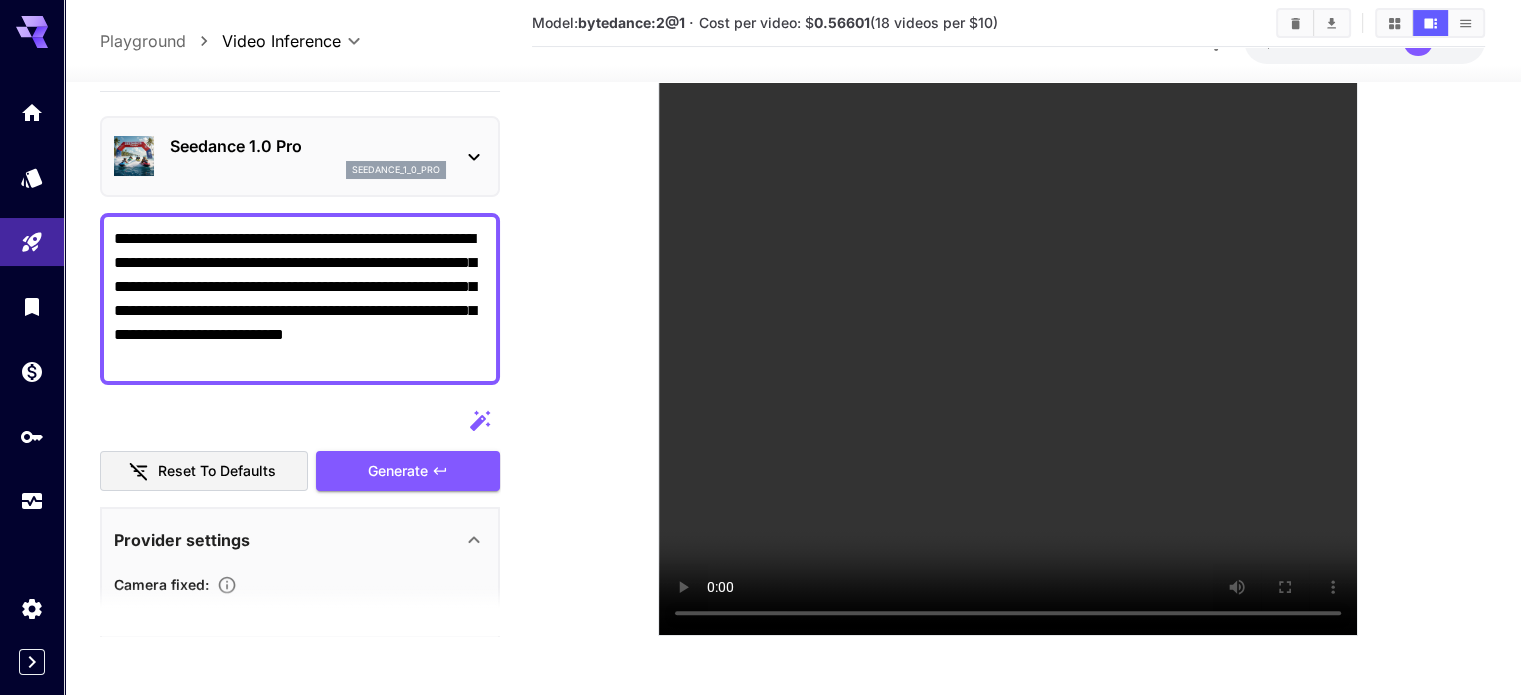 click on "**********" at bounding box center (300, 299) 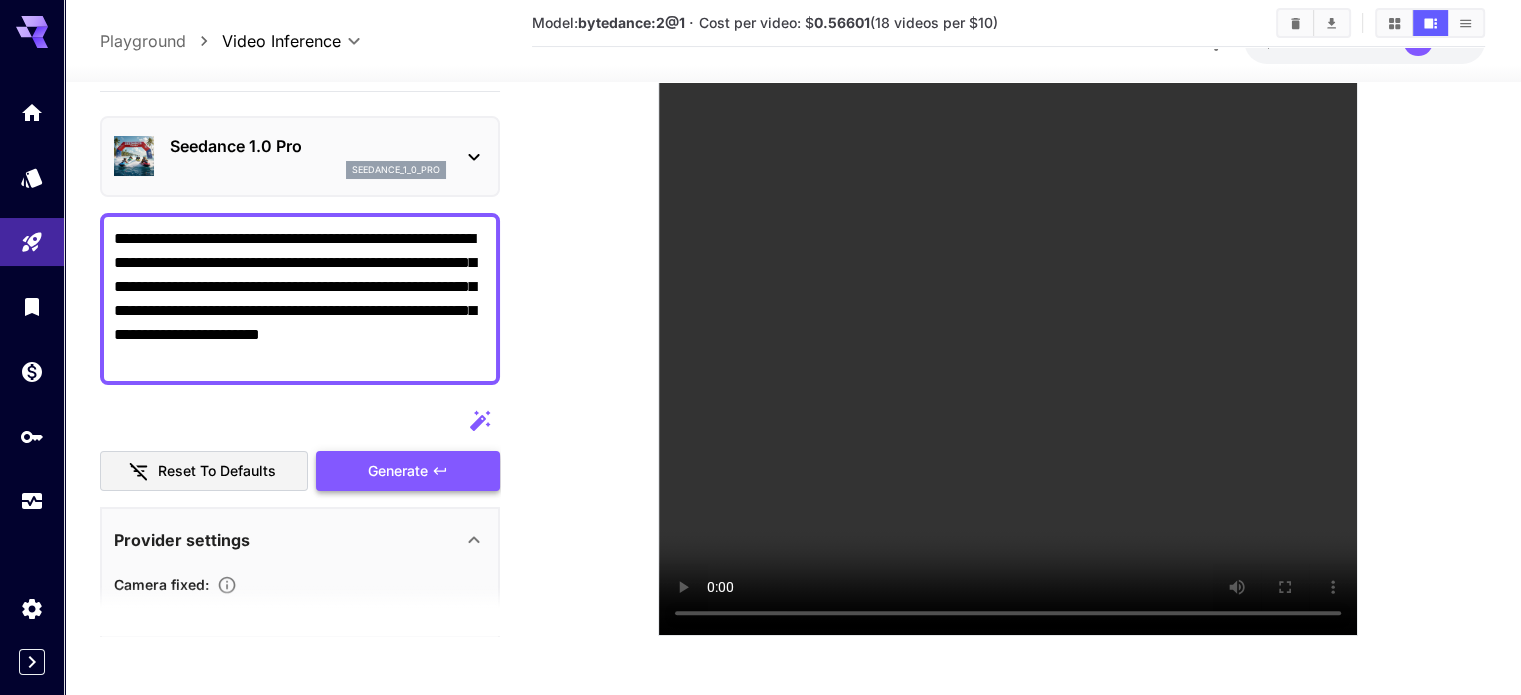 type on "**********" 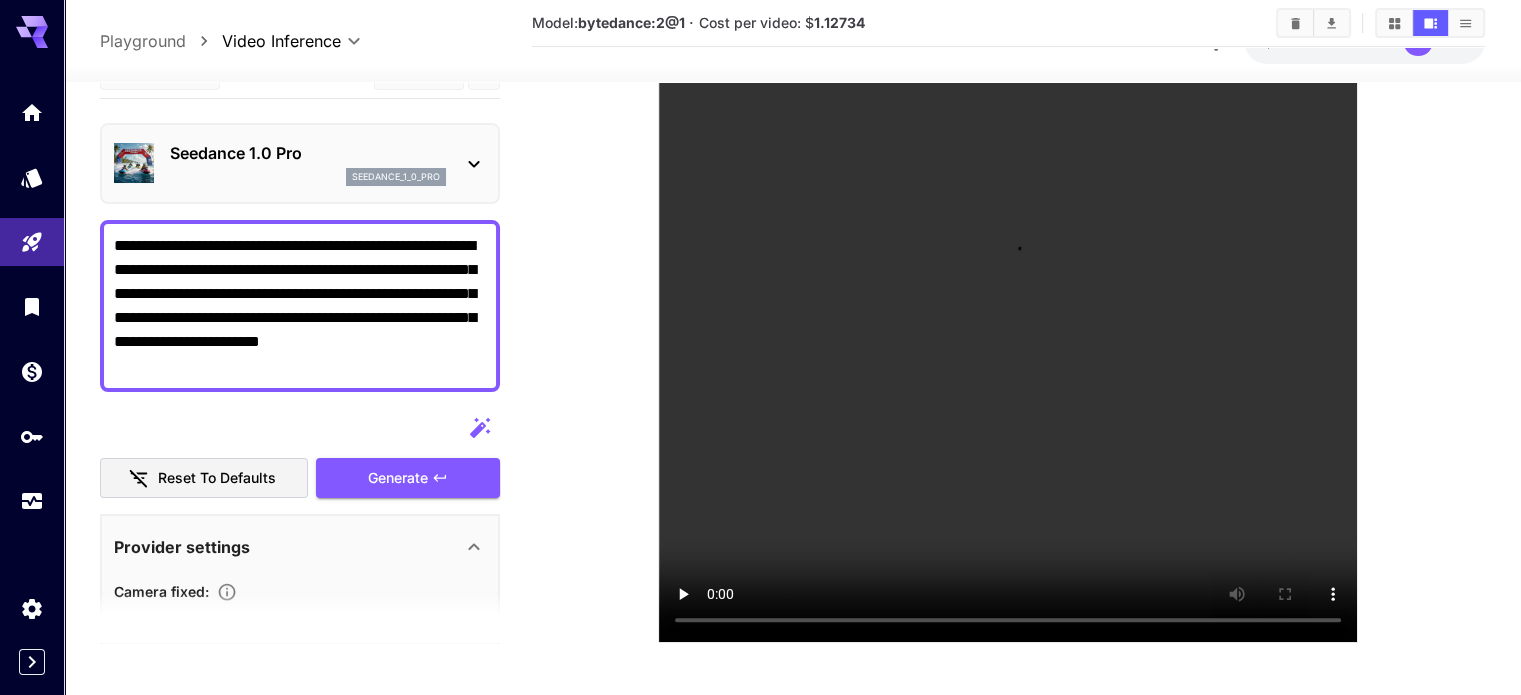 scroll, scrollTop: 393, scrollLeft: 0, axis: vertical 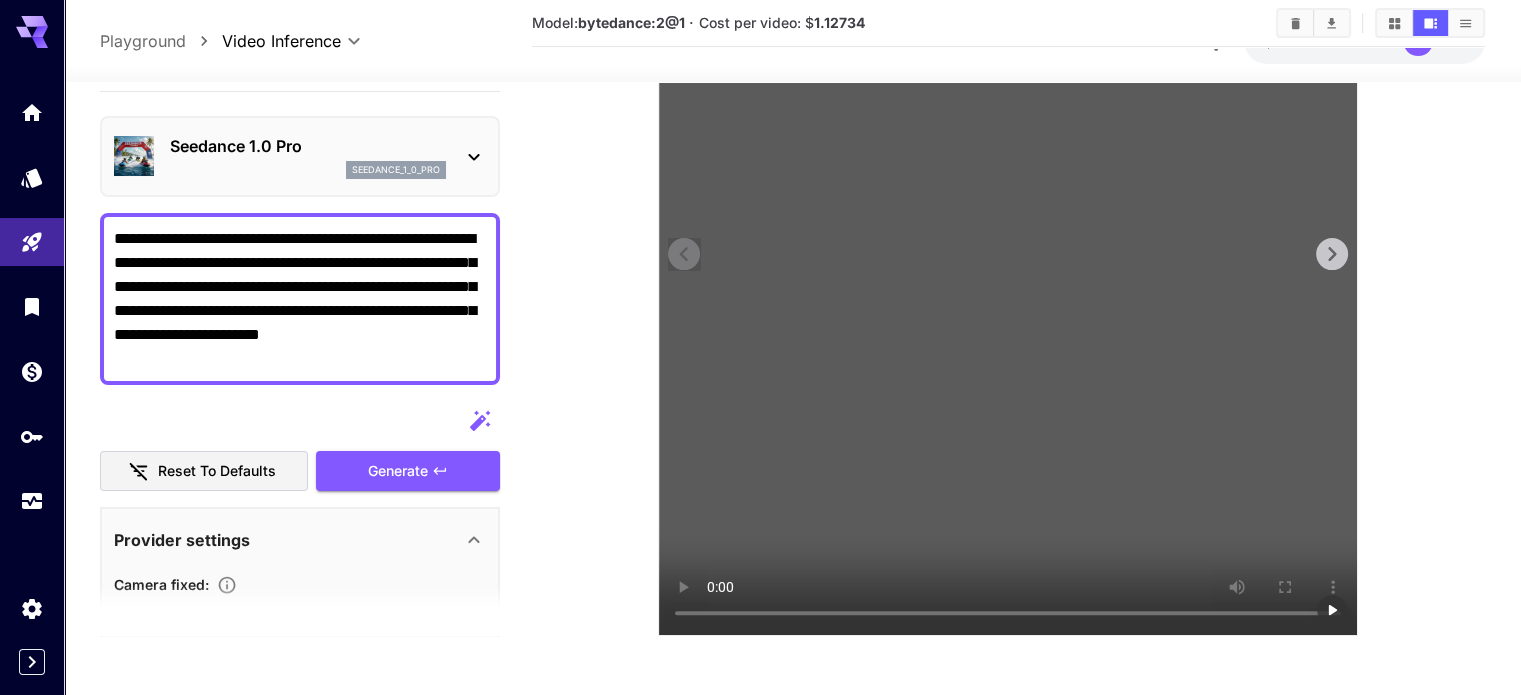 click at bounding box center [1008, 286] 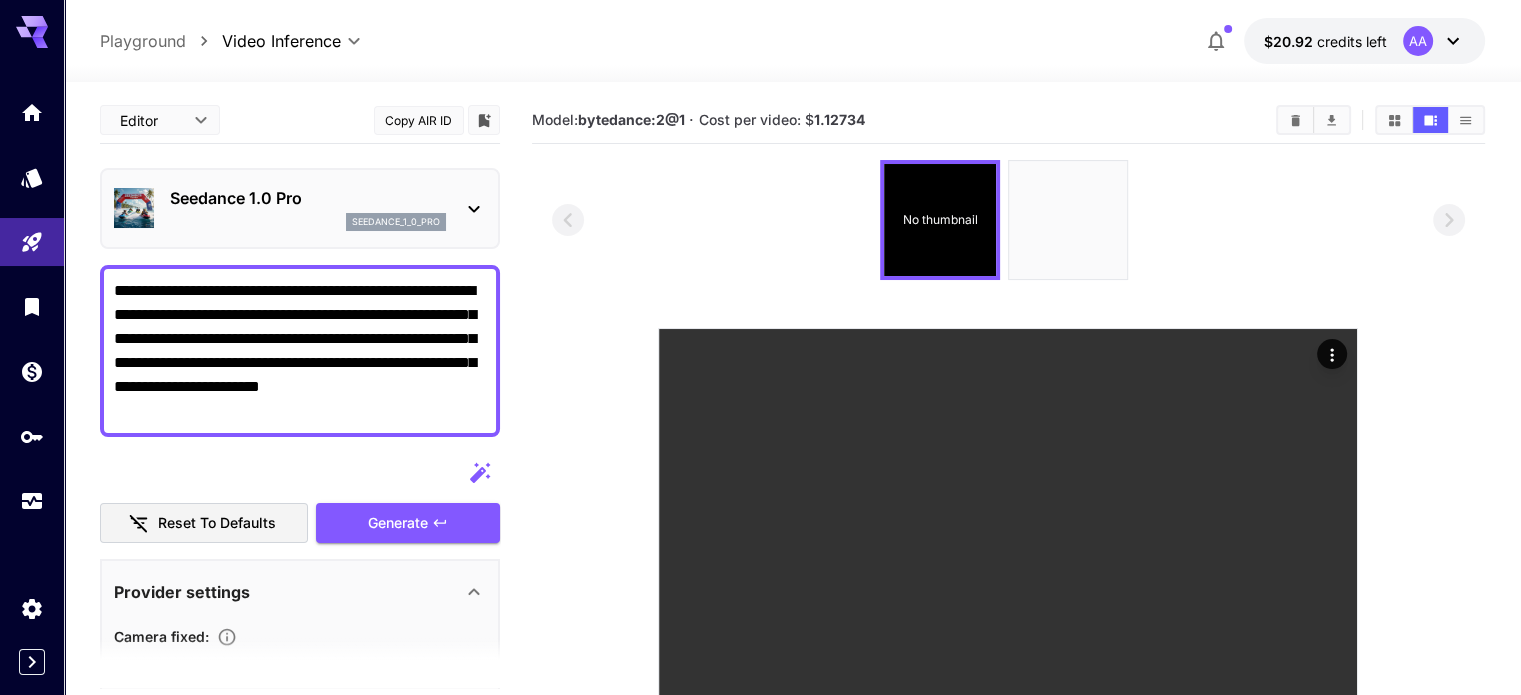 scroll, scrollTop: 0, scrollLeft: 0, axis: both 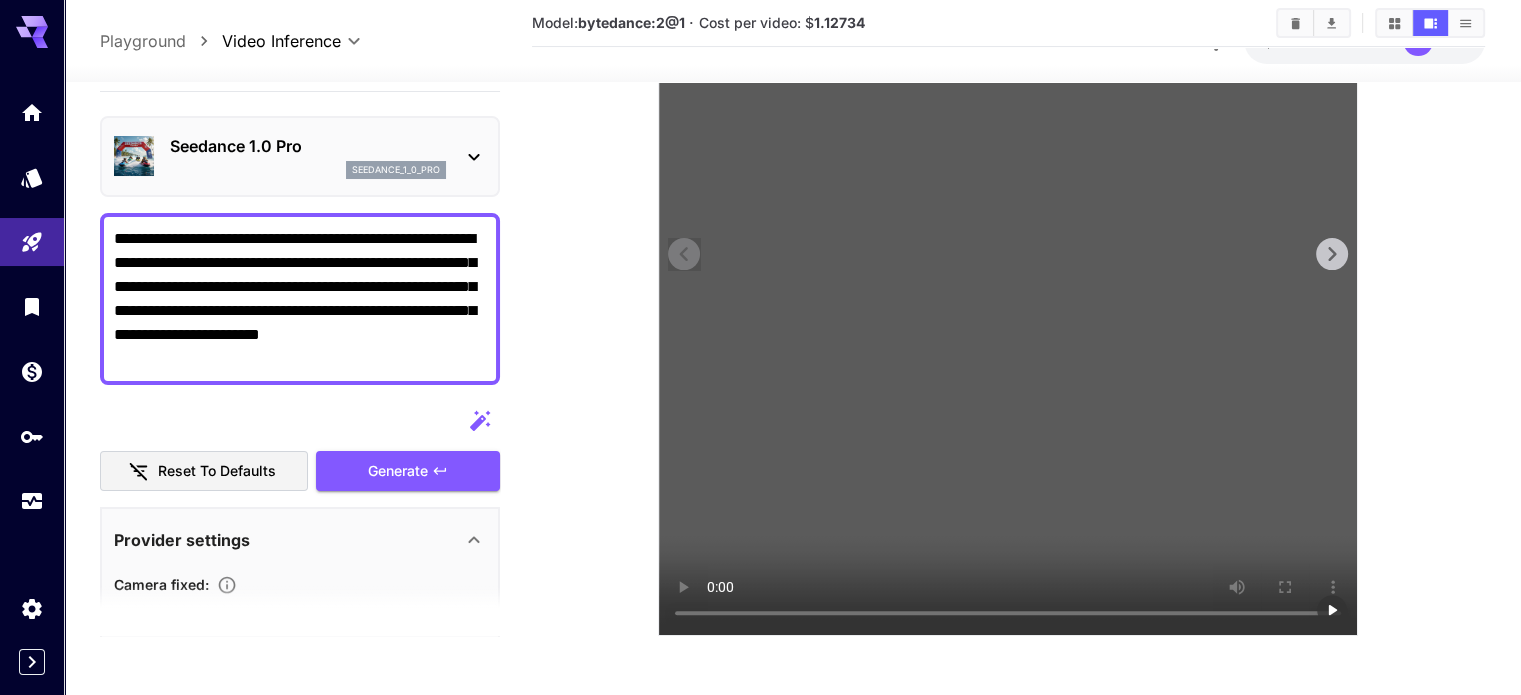 click at bounding box center (1008, 286) 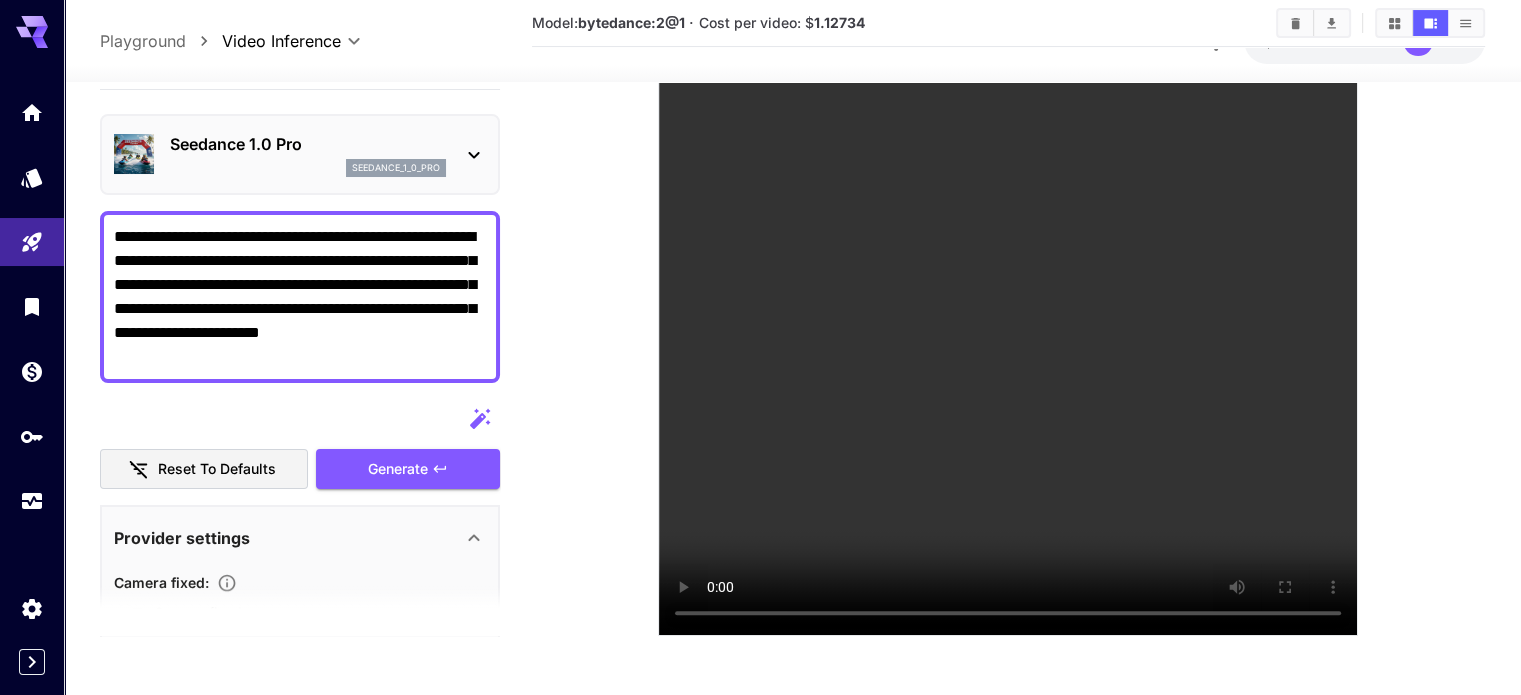scroll, scrollTop: 0, scrollLeft: 0, axis: both 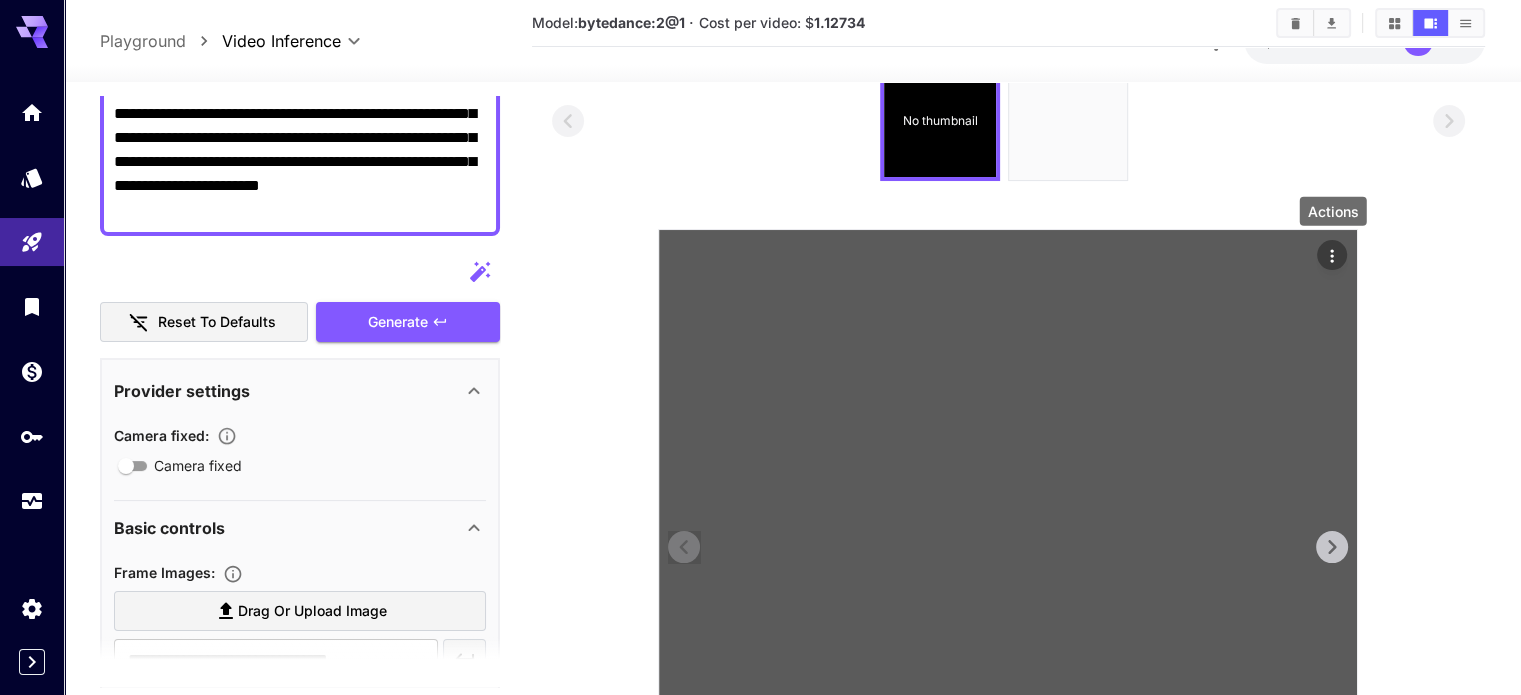 click 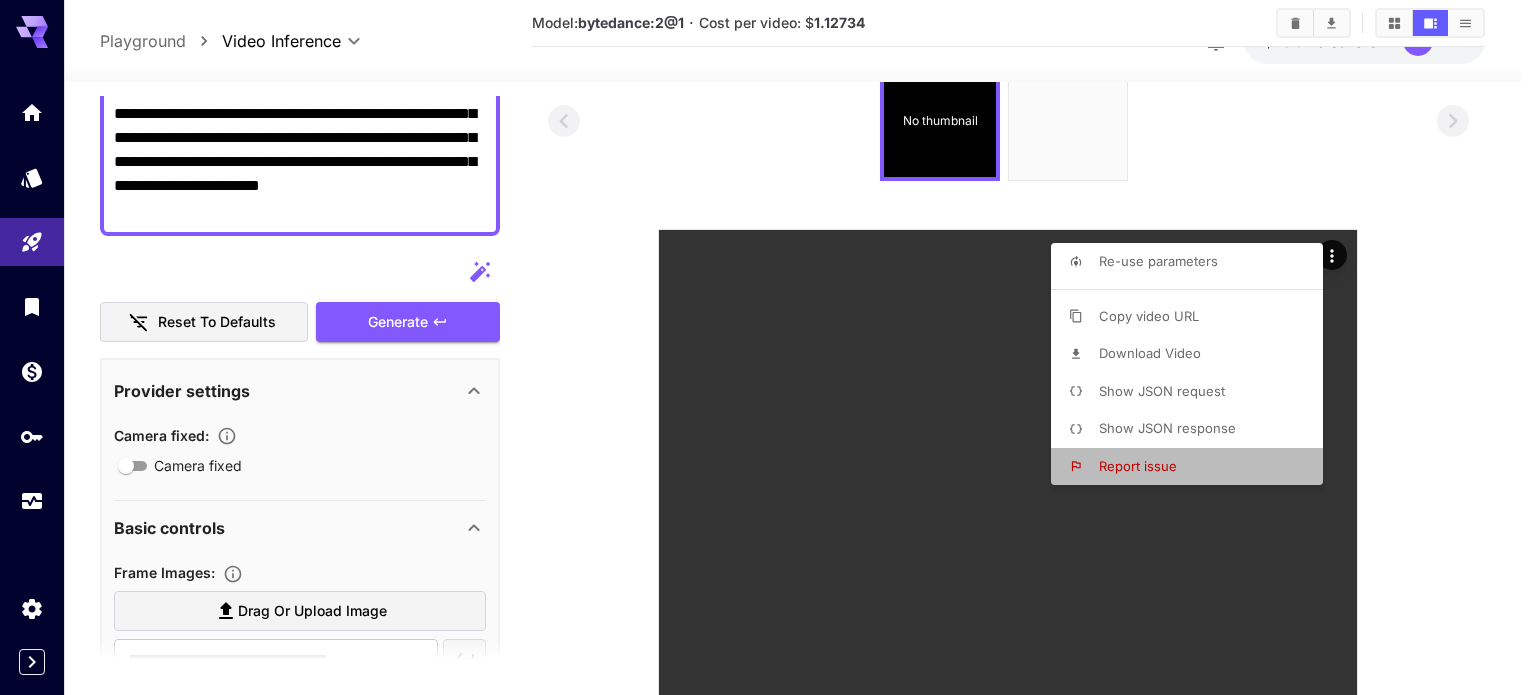 click on "Report issue" at bounding box center (1138, 466) 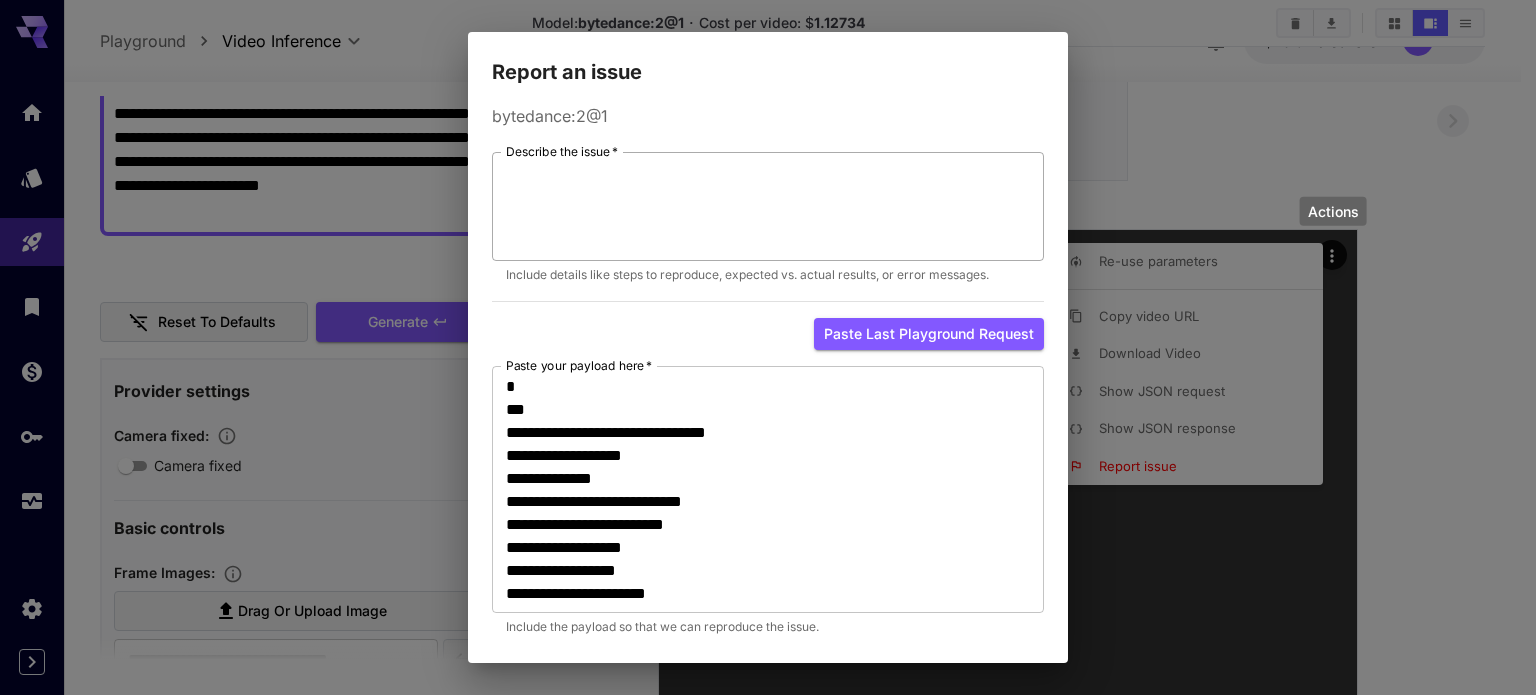 click on "Describe the issue   *" at bounding box center [768, 207] 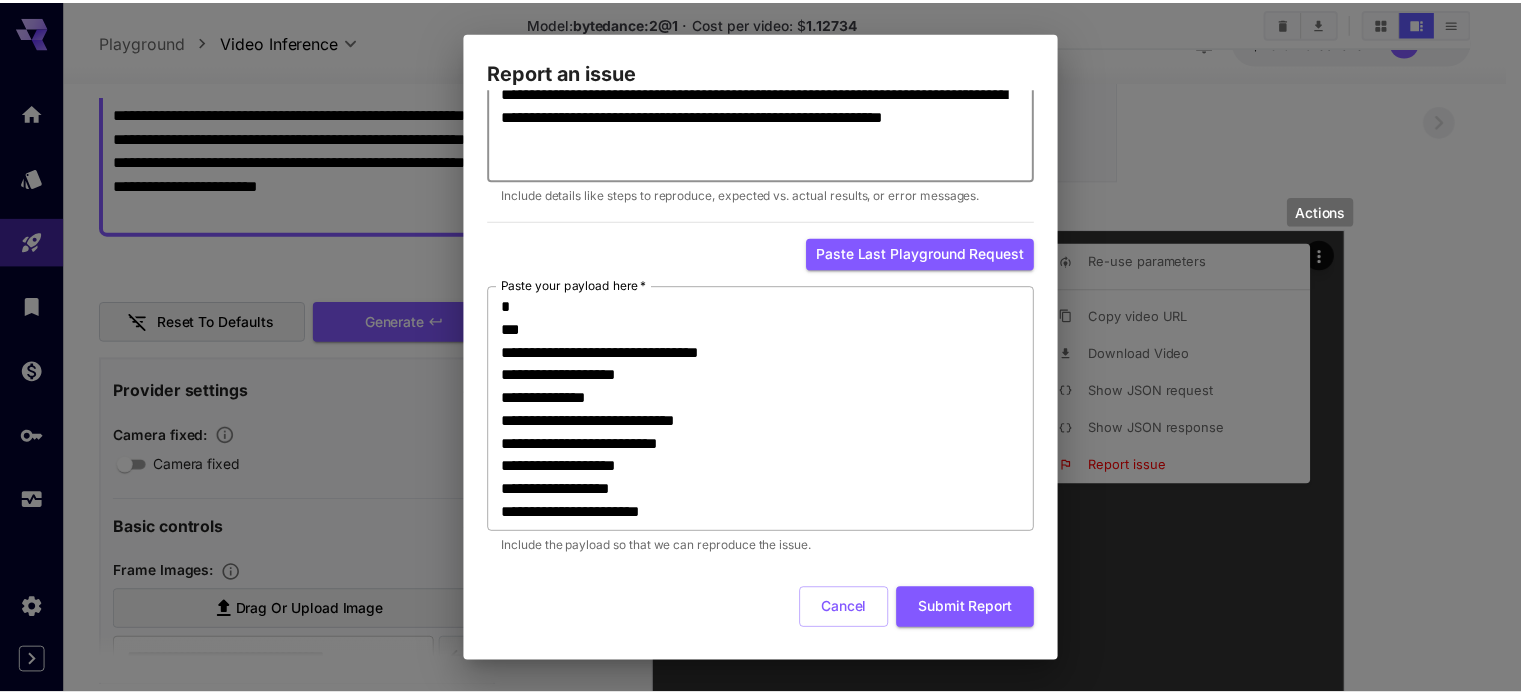 scroll, scrollTop: 82, scrollLeft: 0, axis: vertical 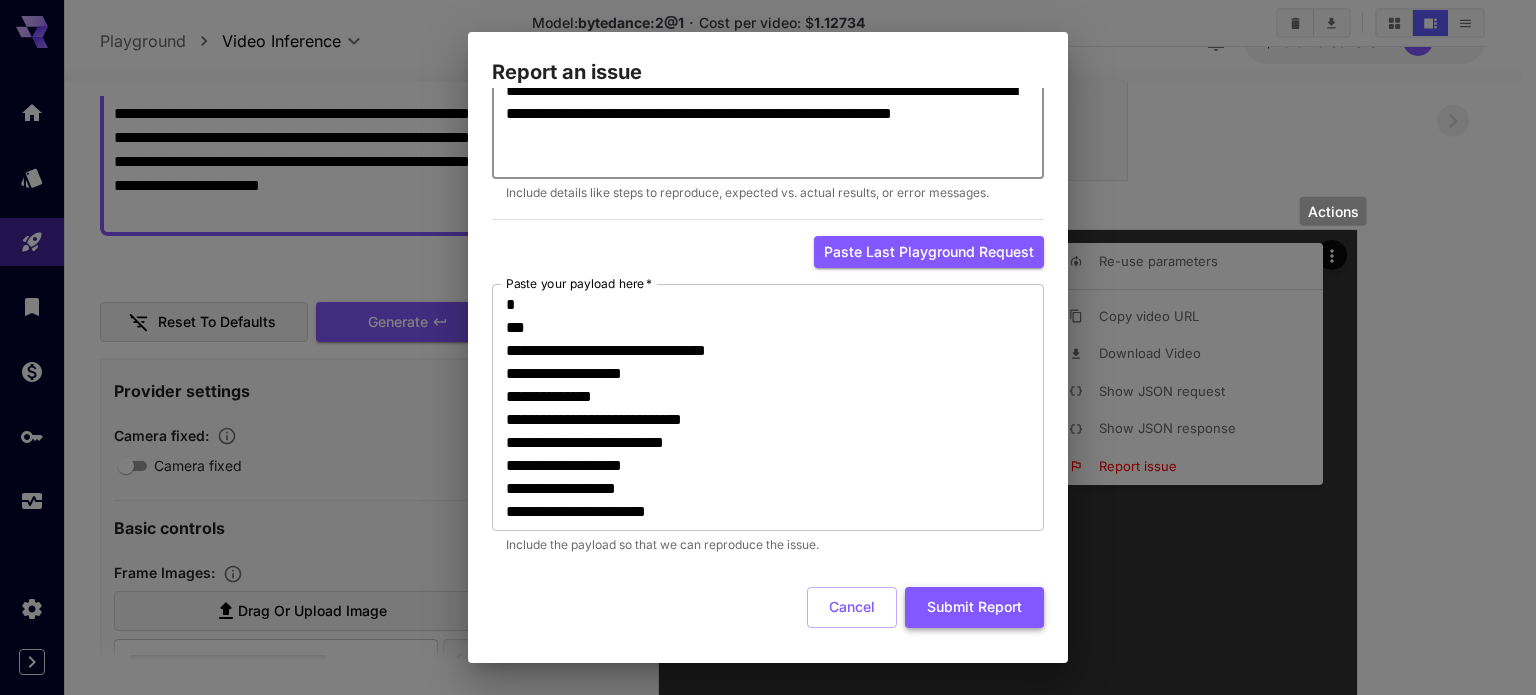 type on "**********" 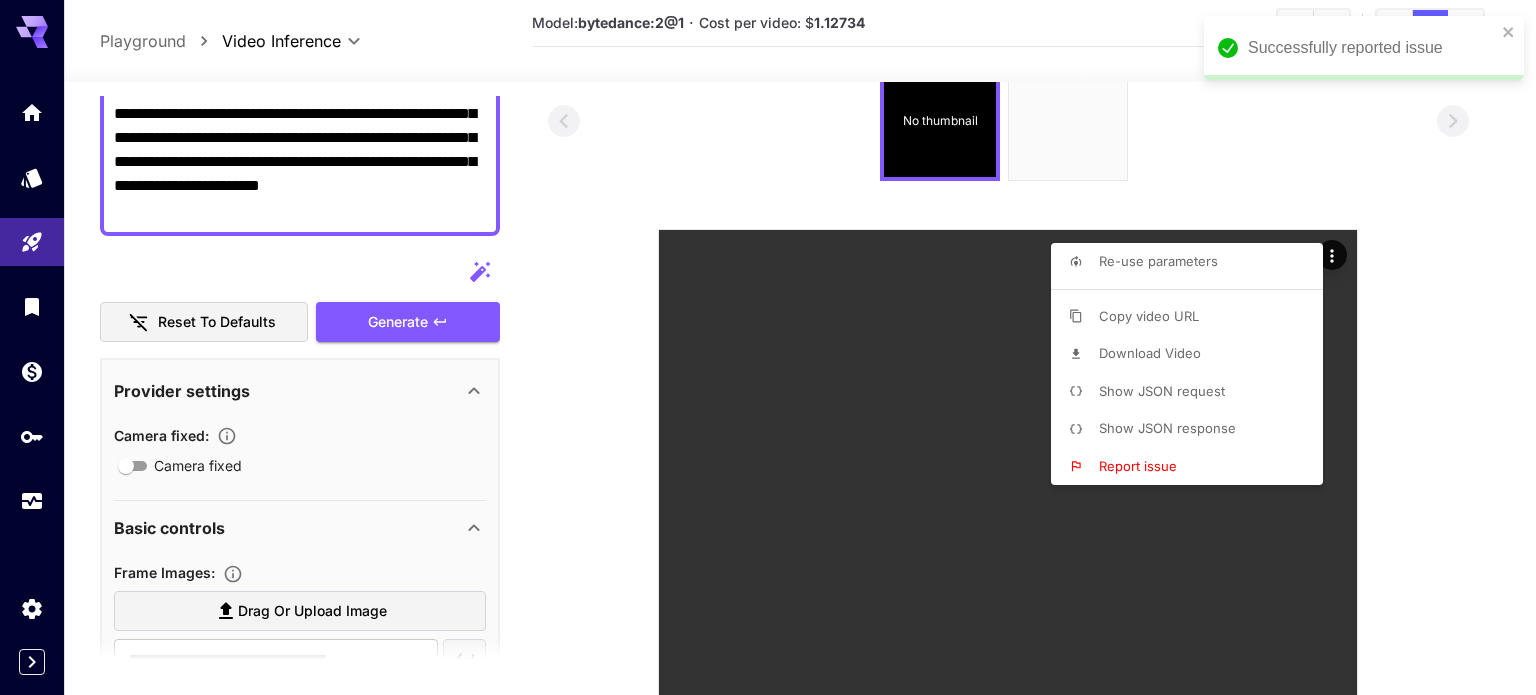 click at bounding box center [768, 347] 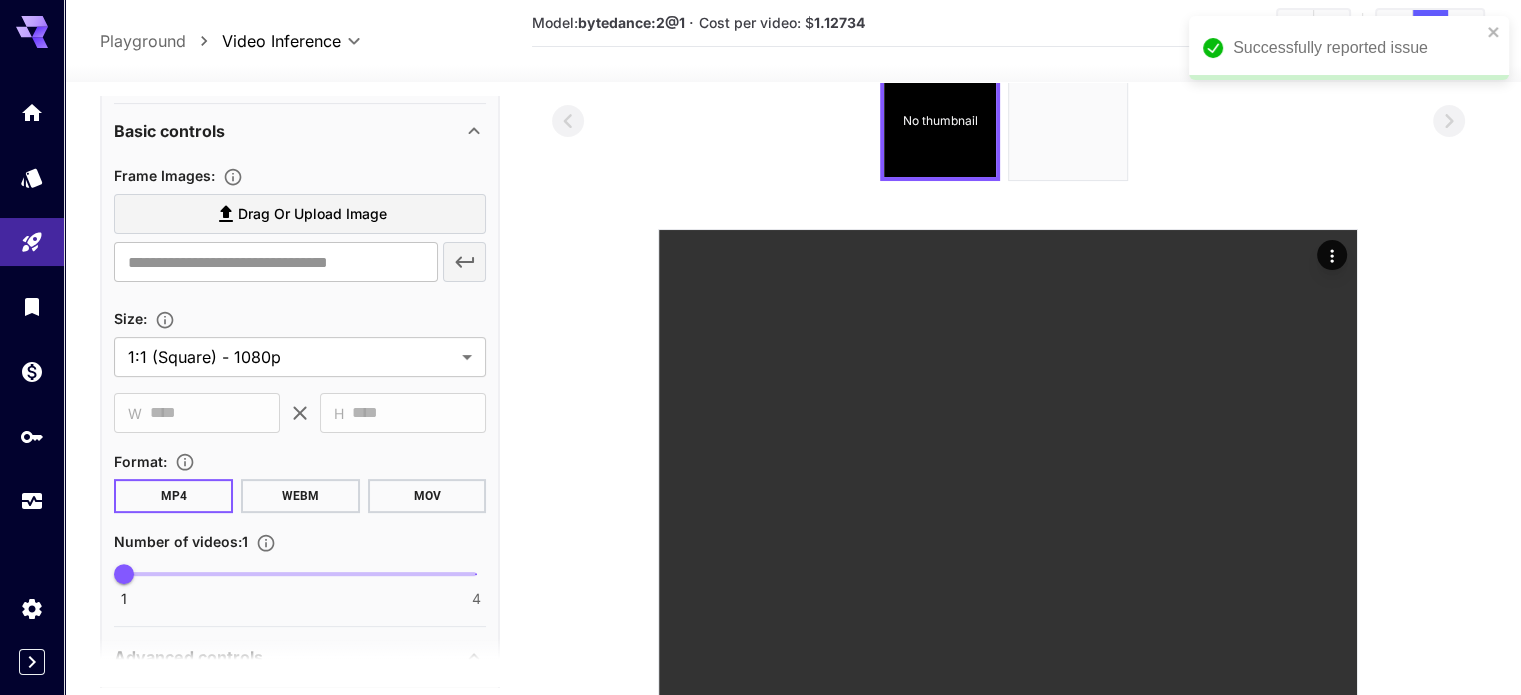 scroll, scrollTop: 600, scrollLeft: 0, axis: vertical 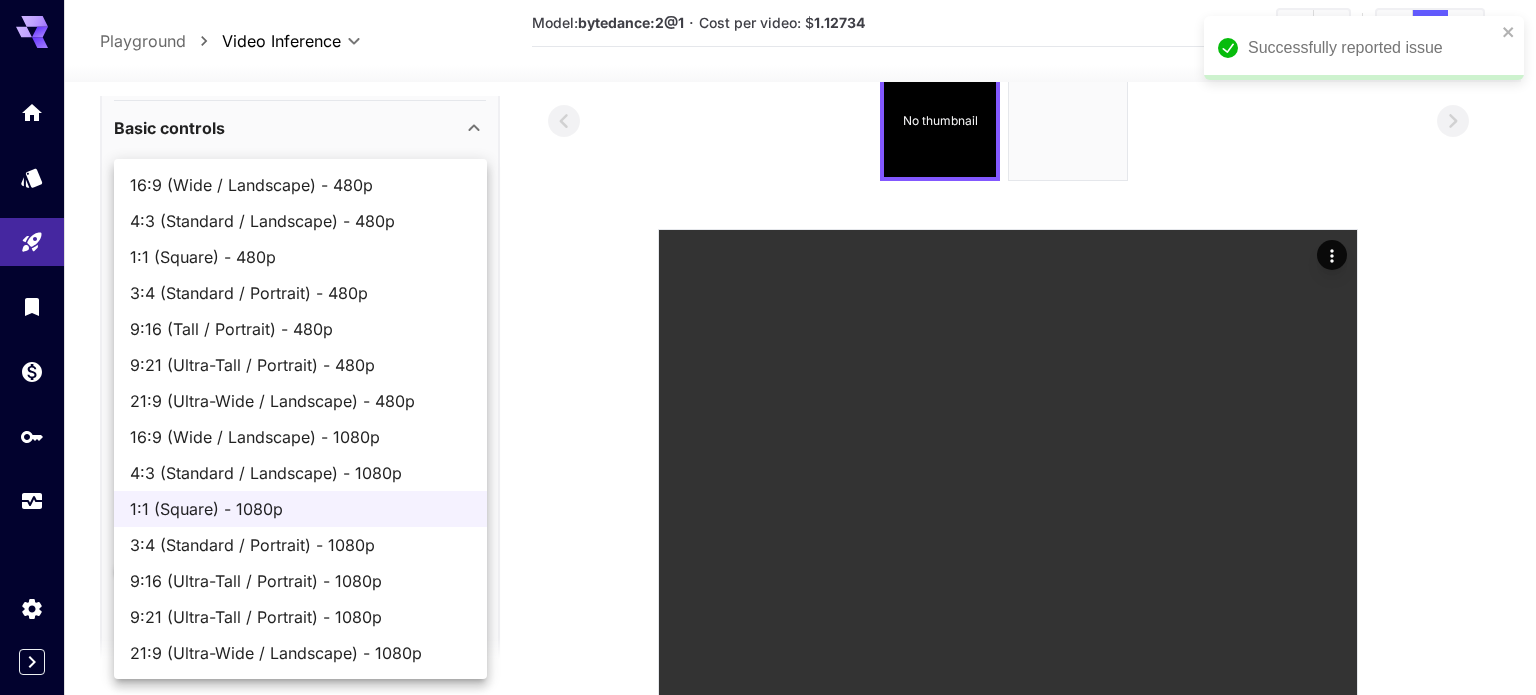 click on "**********" at bounding box center [768, 444] 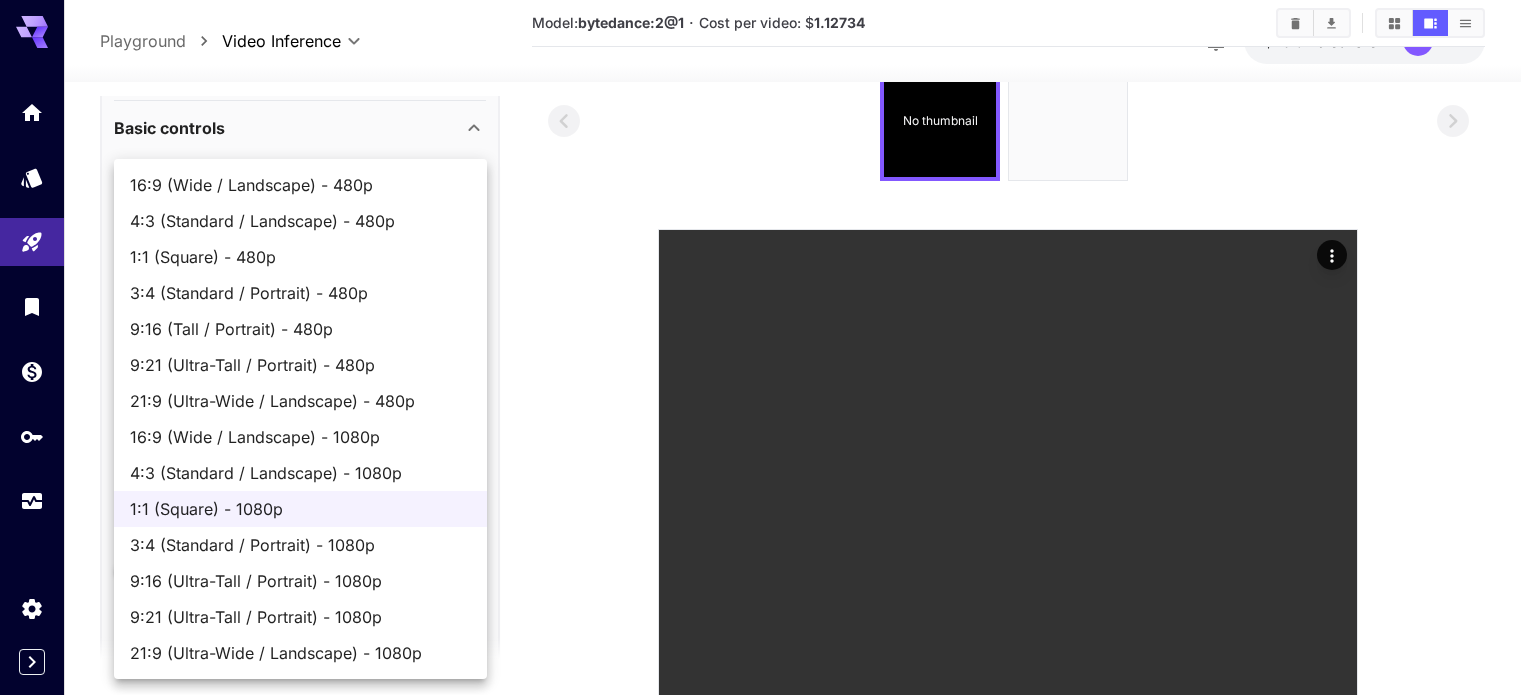 click on "4:3 (Standard / Landscape) - 1080p" at bounding box center (300, 473) 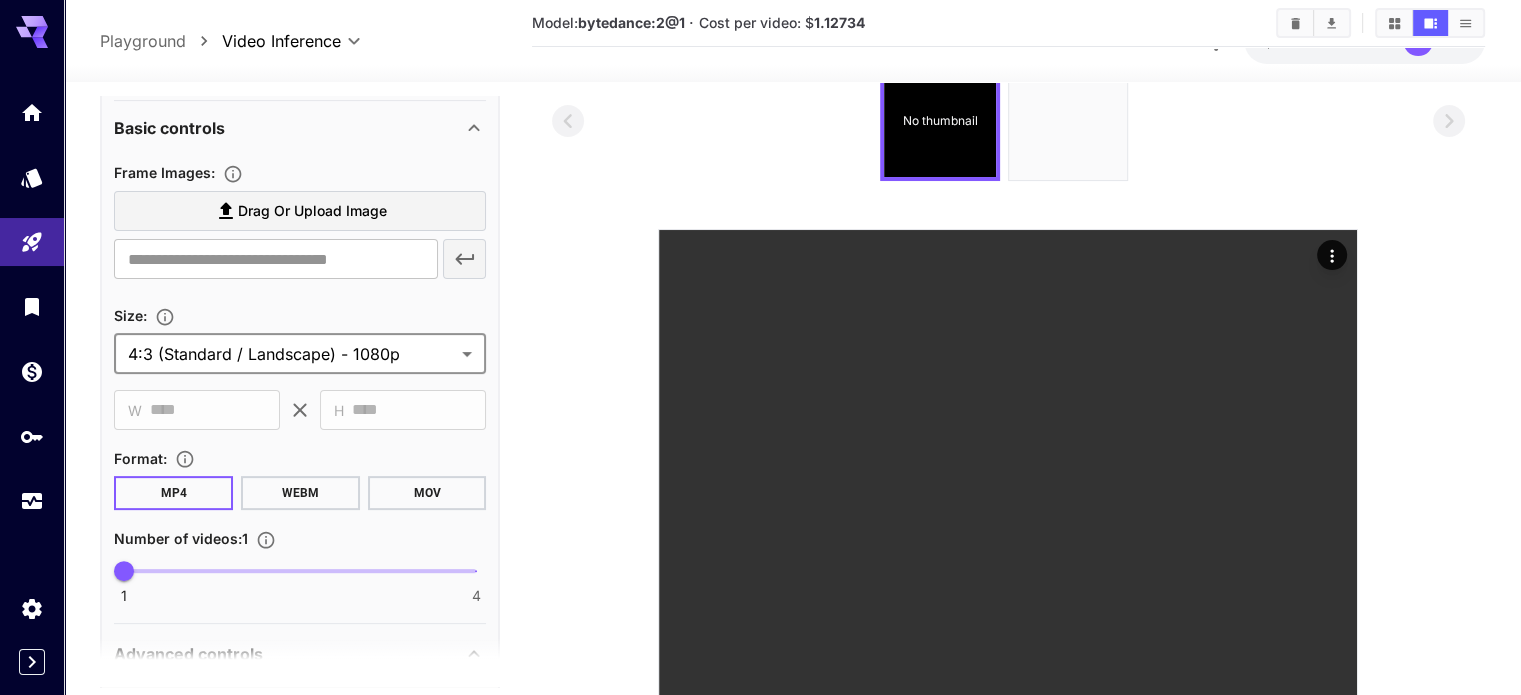click on "No thumbnail" at bounding box center (1008, 495) 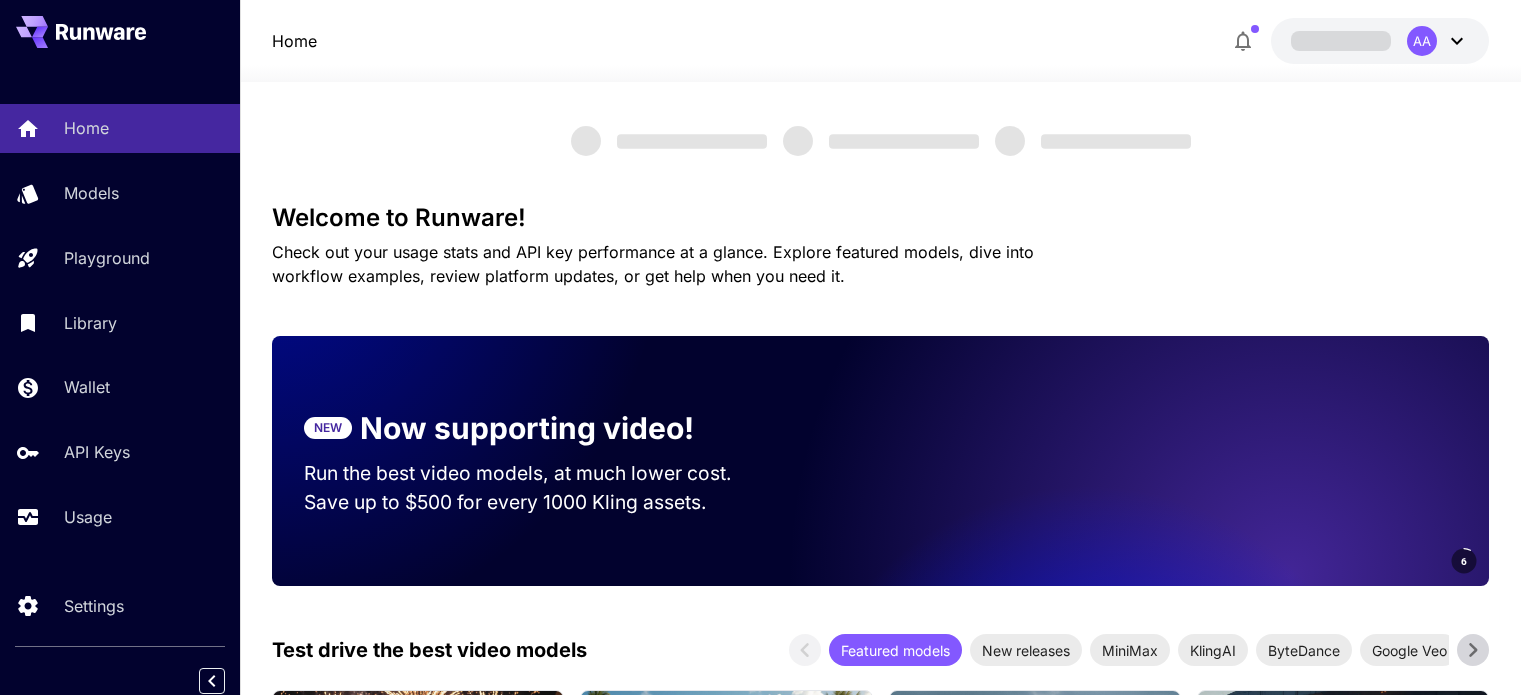 scroll, scrollTop: 0, scrollLeft: 0, axis: both 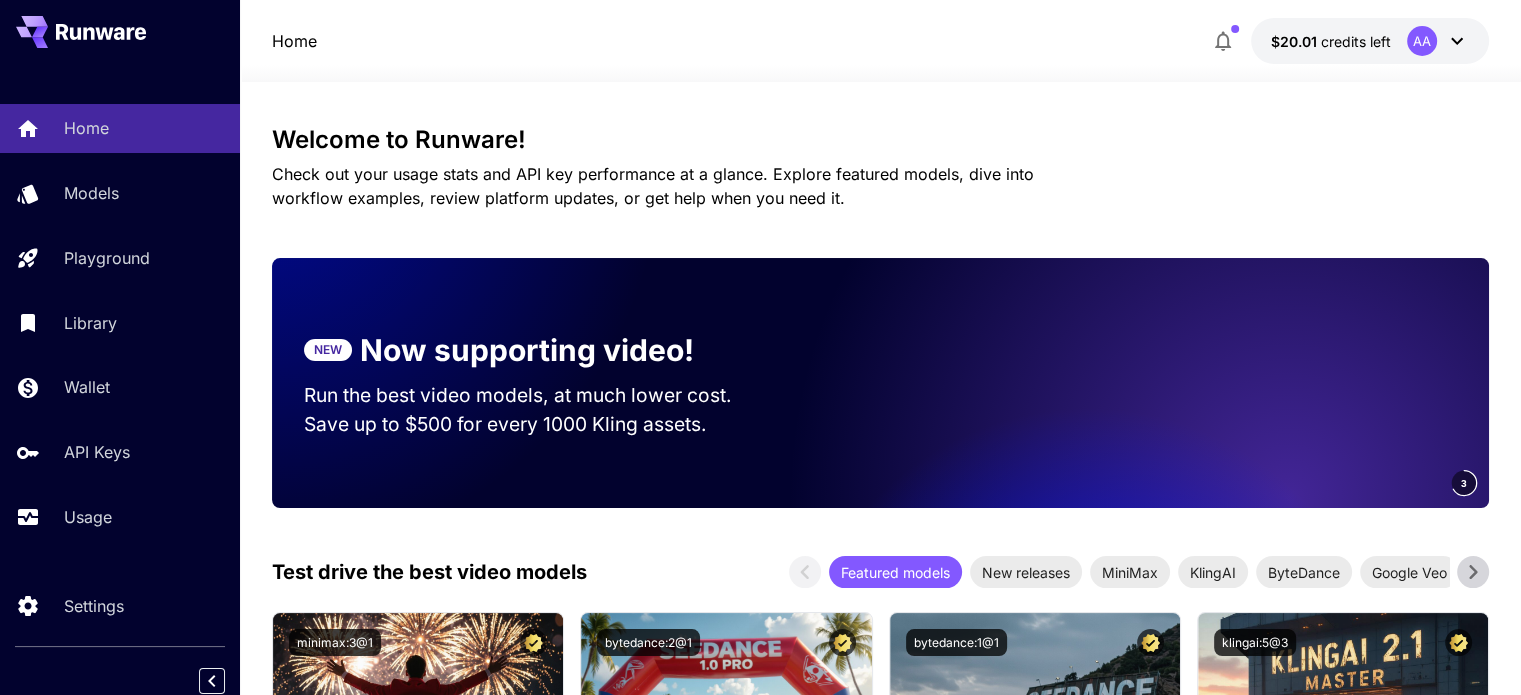 click on "Welcome to Runware! Check out your usage stats and API key performance at a glance. Explore featured models, dive into workflow examples, review platform updates, or get help when you need it. NEW Now supporting video! Run the best video models, at much lower cost. Save up to $500 for every 1000 Kling assets. 3 Test drive the best video models Featured models New releases MiniMax KlingAI ByteDance Google Veo PixVerse Vidu Launch in Playground minimax:3@1                             MiniMax 02 Hailuo Most polished and dynamic model with vibrant, theatrical visuals and fluid motion. Ideal for viral content and commercial-style footage. Launch in Playground bytedance:2@1                             Seedance 1.0 Pro Advanced video model that creates smooth, high-quality 1080p clips up to 10 seconds long. Great for dynamic scenes, clean motion, and strong consistency across shots. Launch in Playground bytedance:1@1                             Seedance 1.0 Lite Launch in Playground klingai:5@3" at bounding box center (880, 3229) 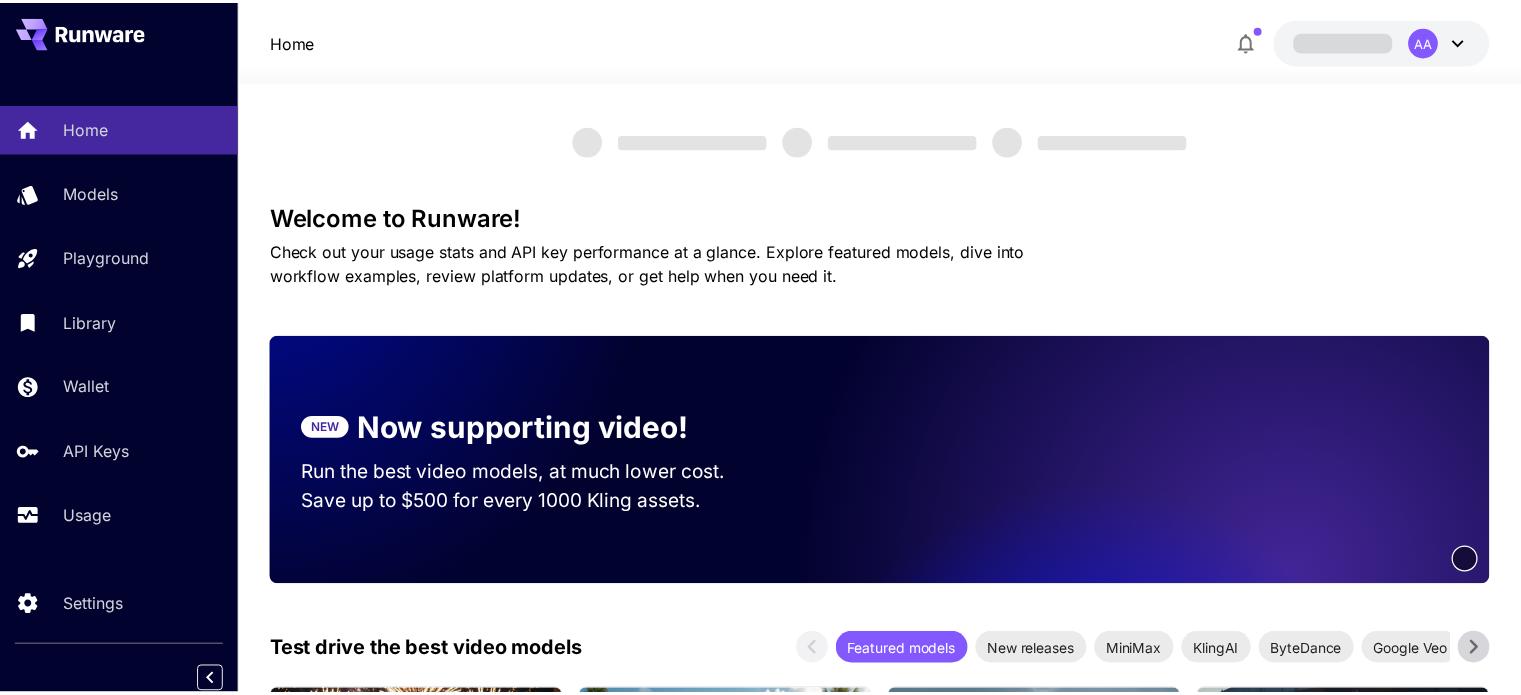 scroll, scrollTop: 0, scrollLeft: 0, axis: both 